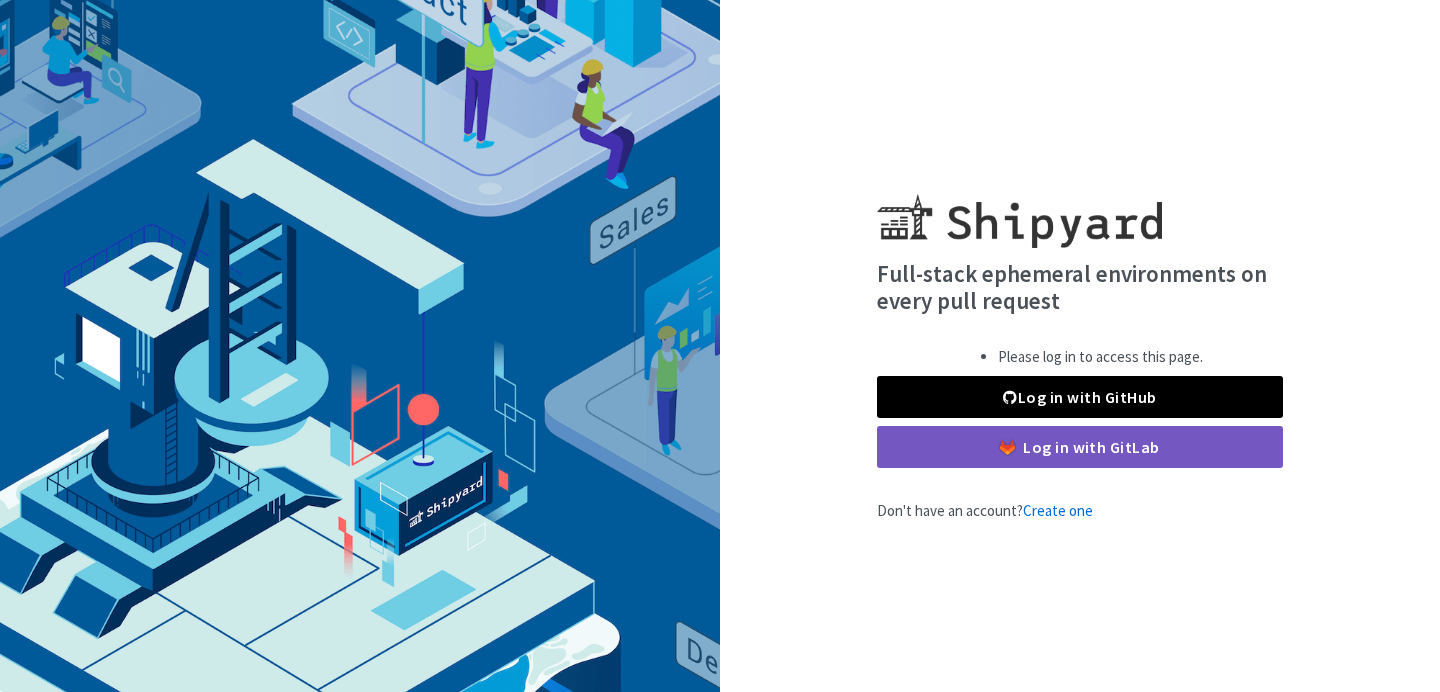 scroll, scrollTop: 0, scrollLeft: 0, axis: both 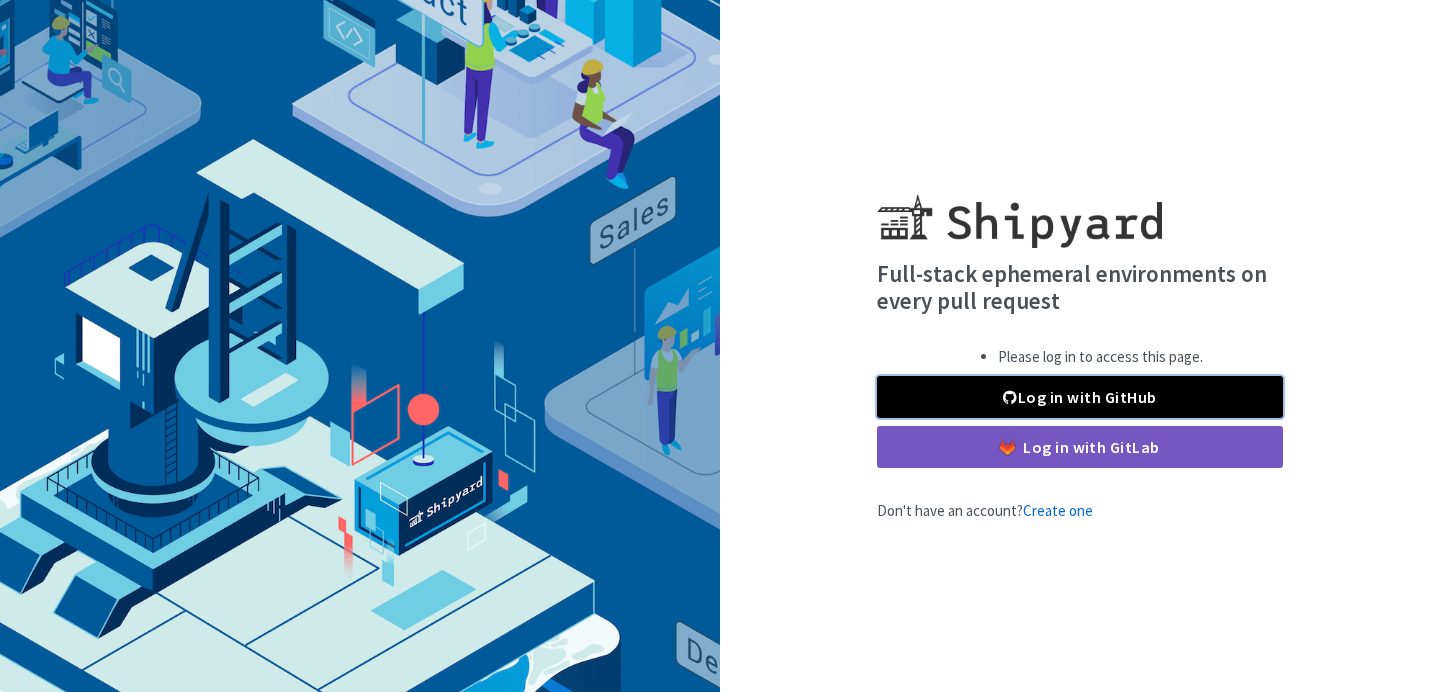 click on "Log in with
GitHub" at bounding box center (1080, 397) 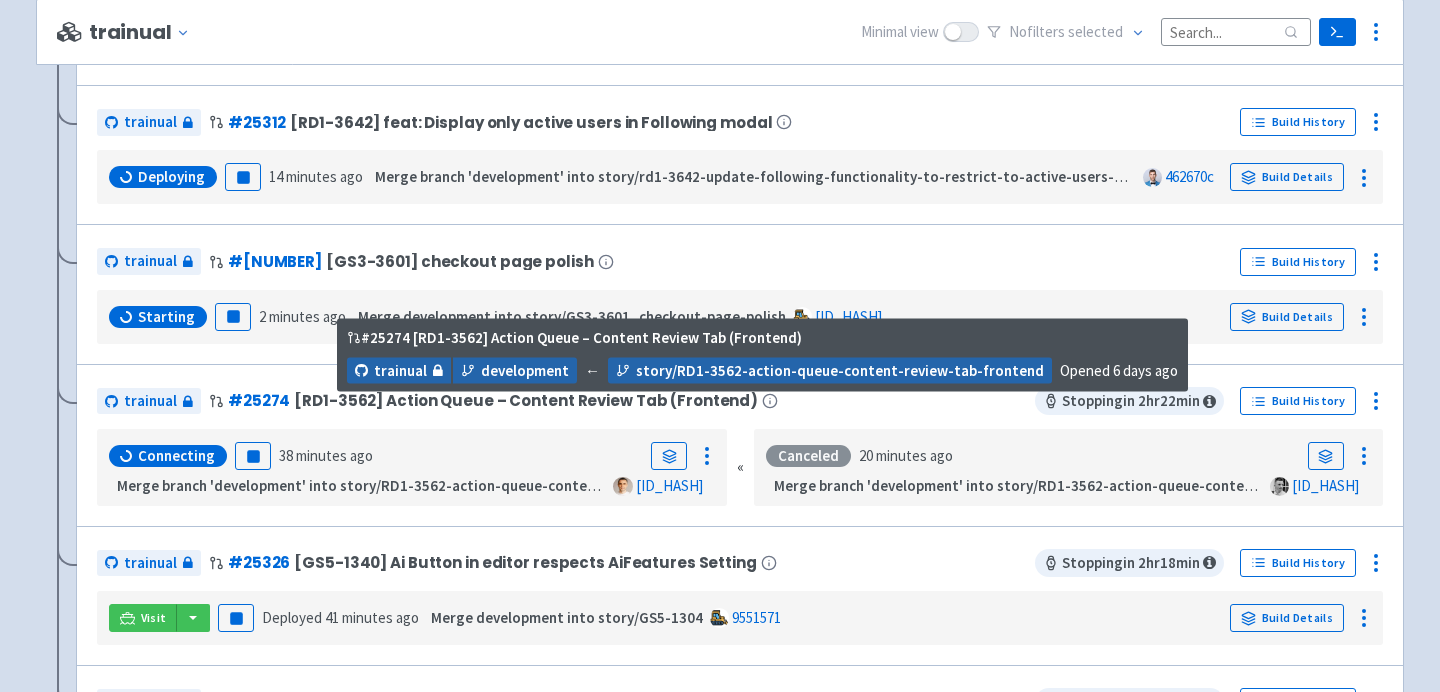 scroll, scrollTop: 771, scrollLeft: 0, axis: vertical 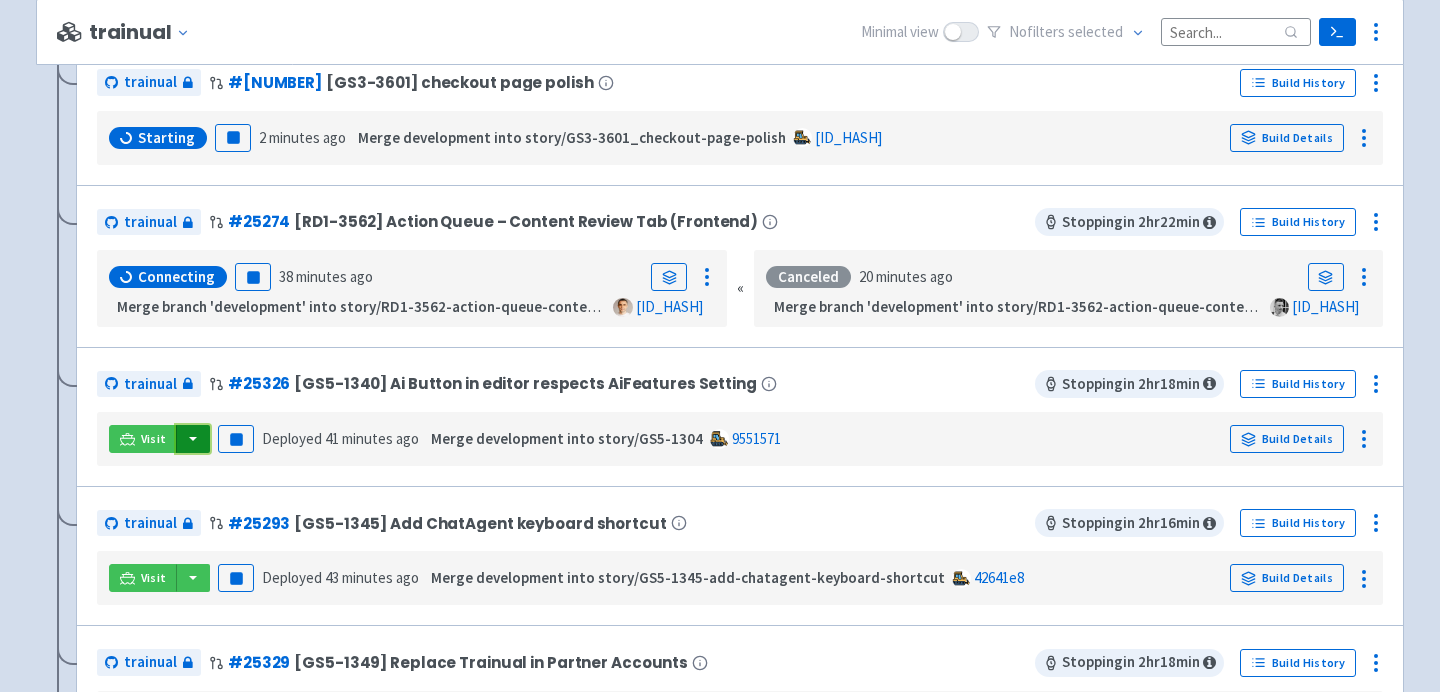 click at bounding box center [193, 439] 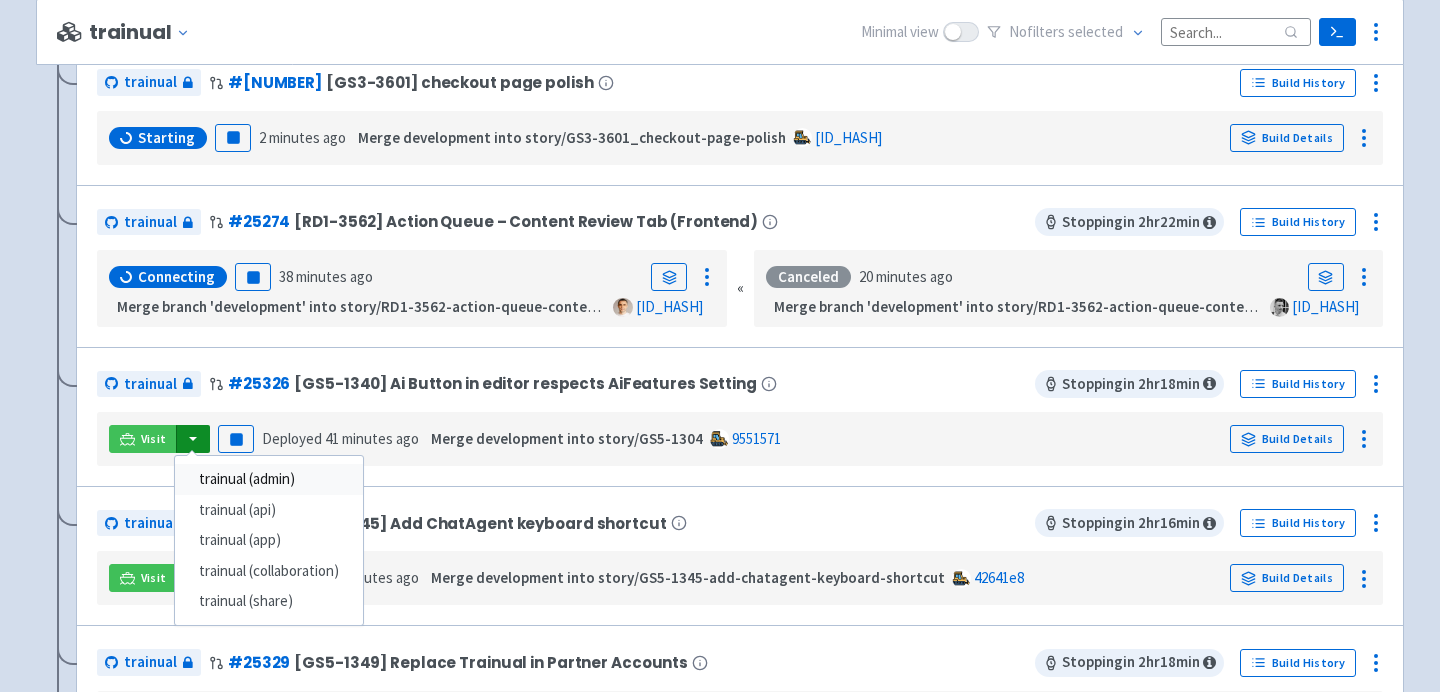 click on "trainual (admin)" at bounding box center (269, 479) 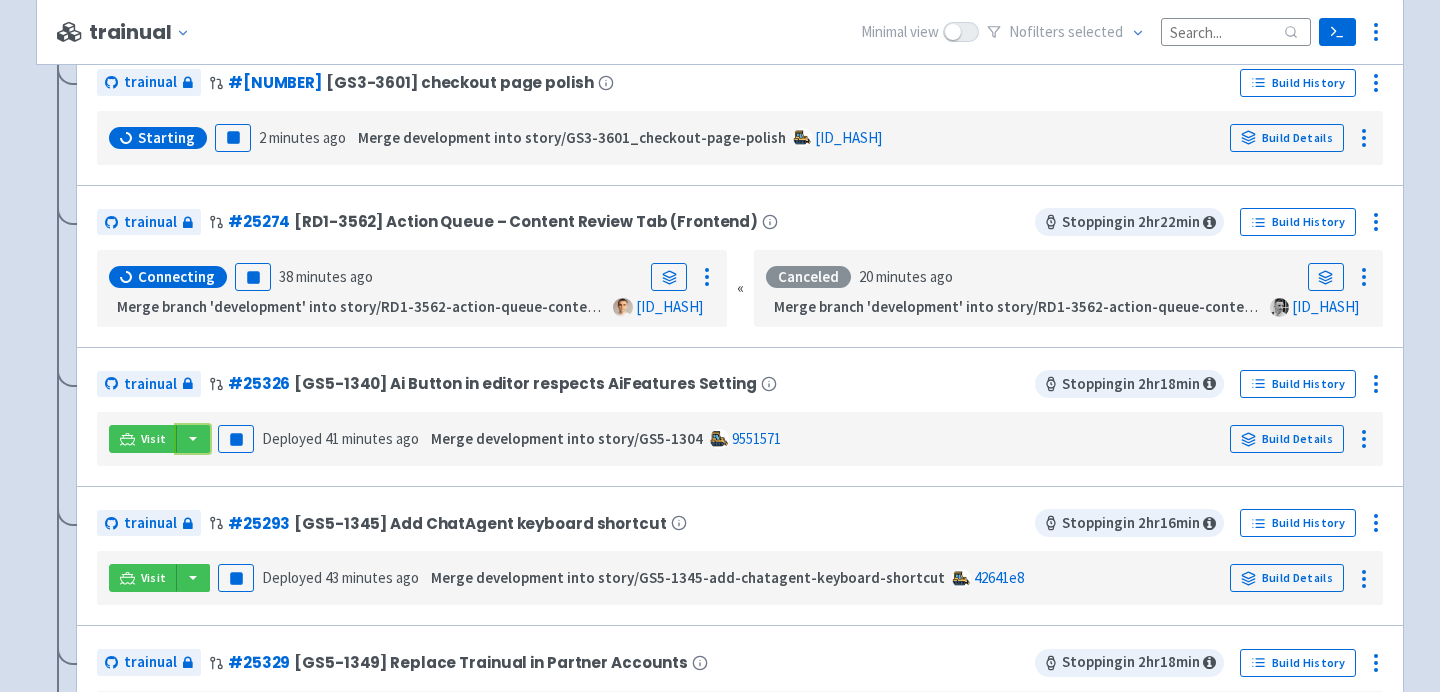 scroll, scrollTop: 888, scrollLeft: 0, axis: vertical 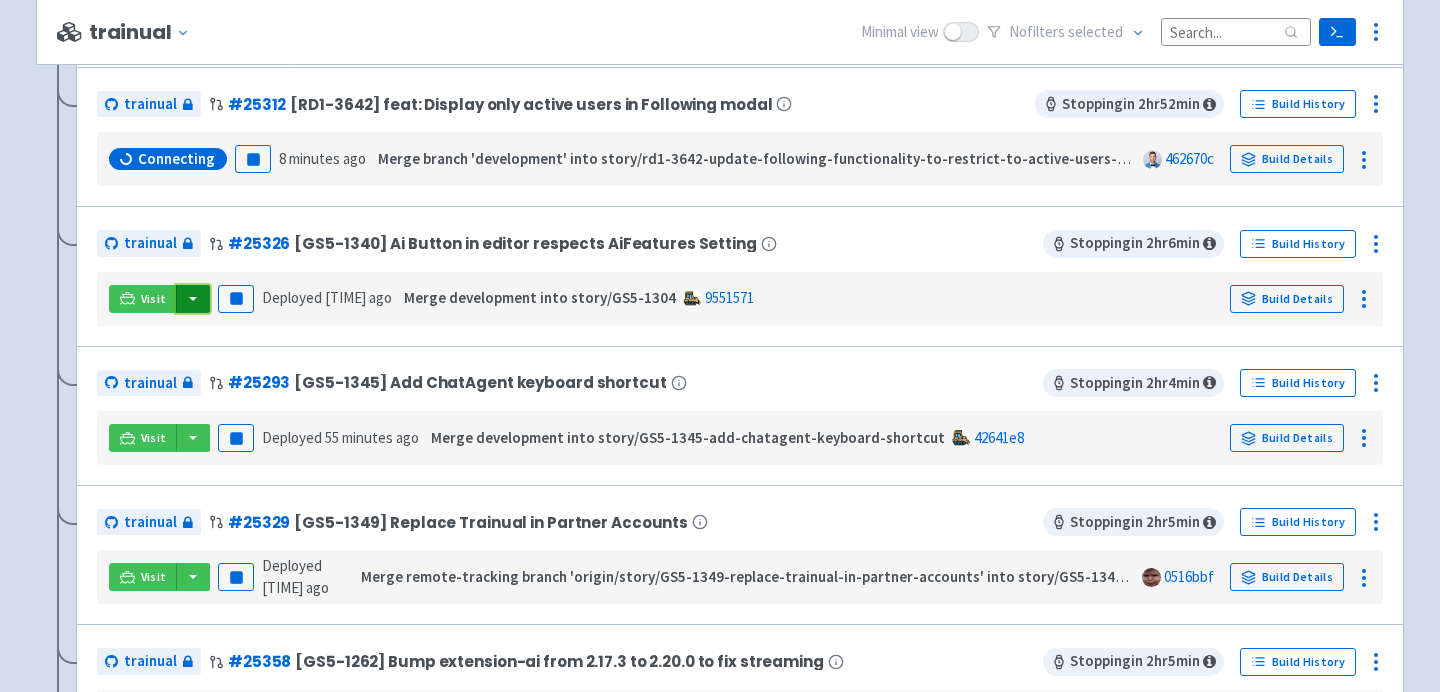 click at bounding box center [193, 299] 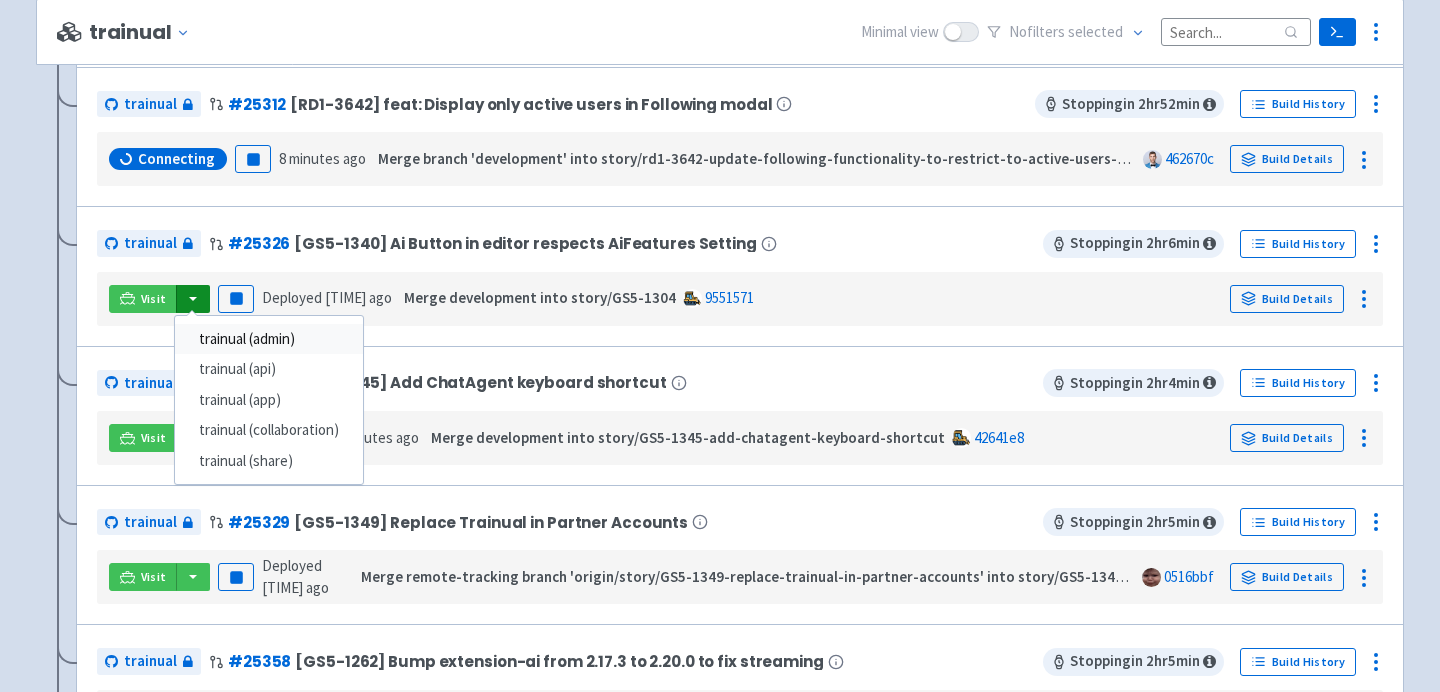 click on "trainual (admin)" at bounding box center (269, 339) 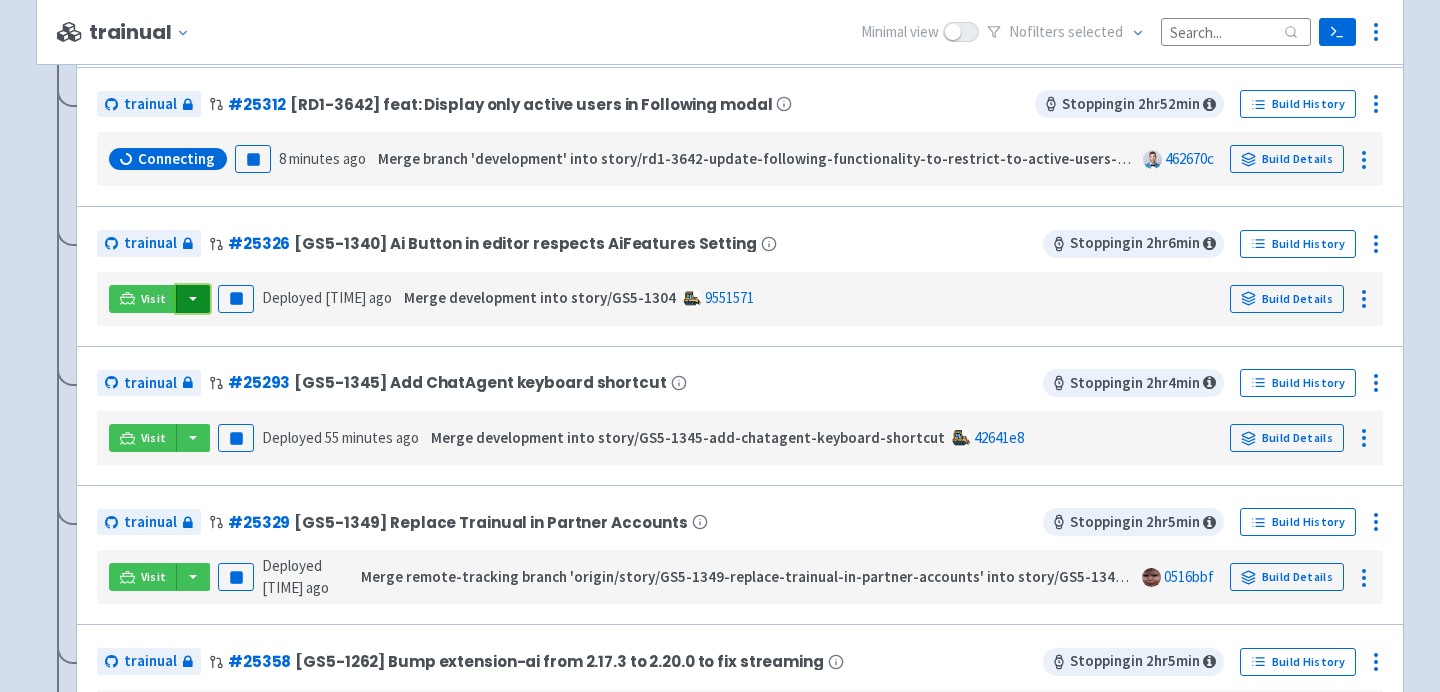click at bounding box center (193, 299) 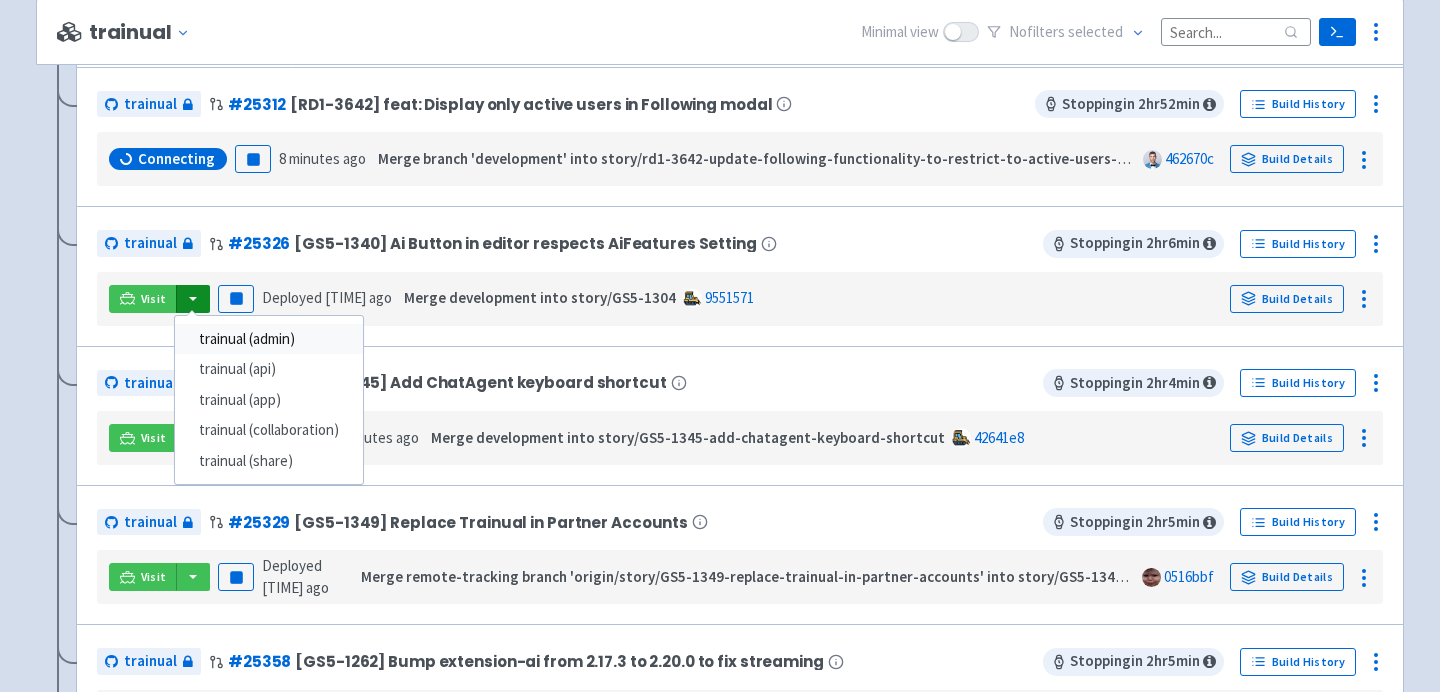 click on "trainual (admin)" at bounding box center [269, 339] 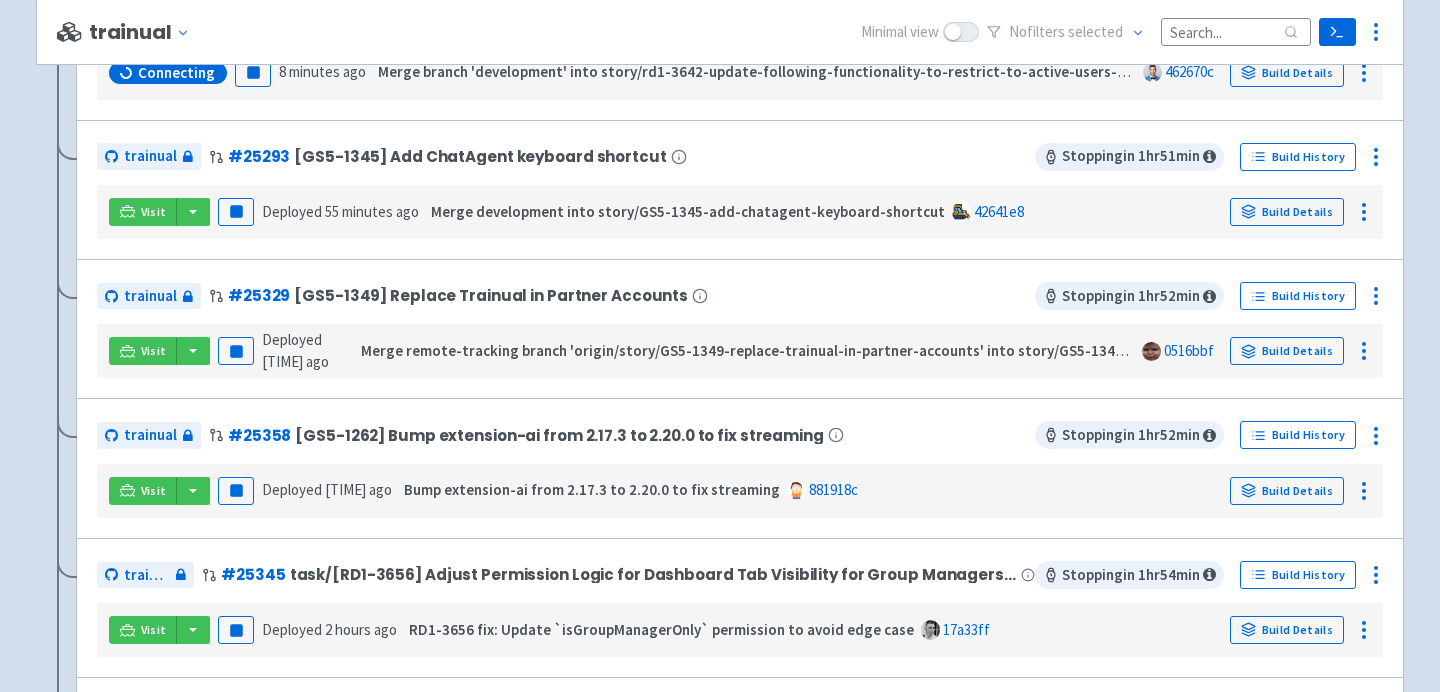scroll, scrollTop: 1016, scrollLeft: 0, axis: vertical 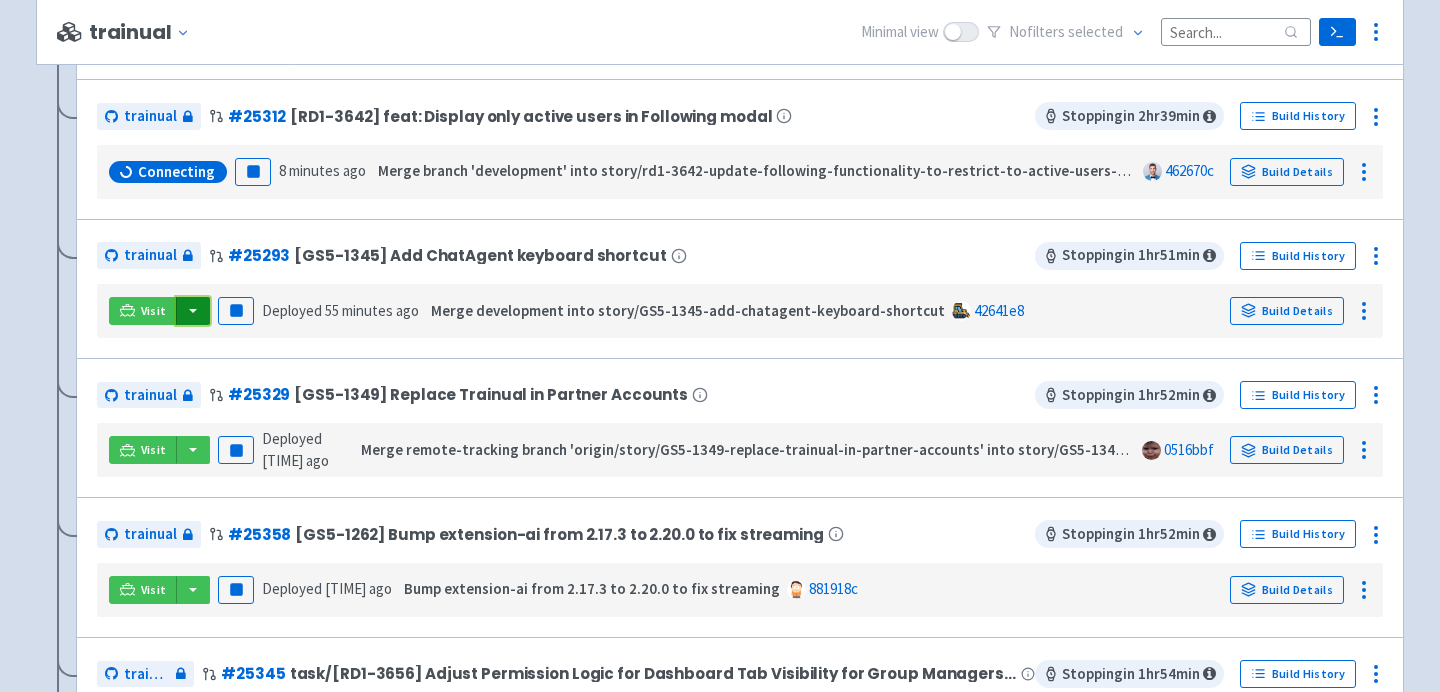 click at bounding box center (193, 311) 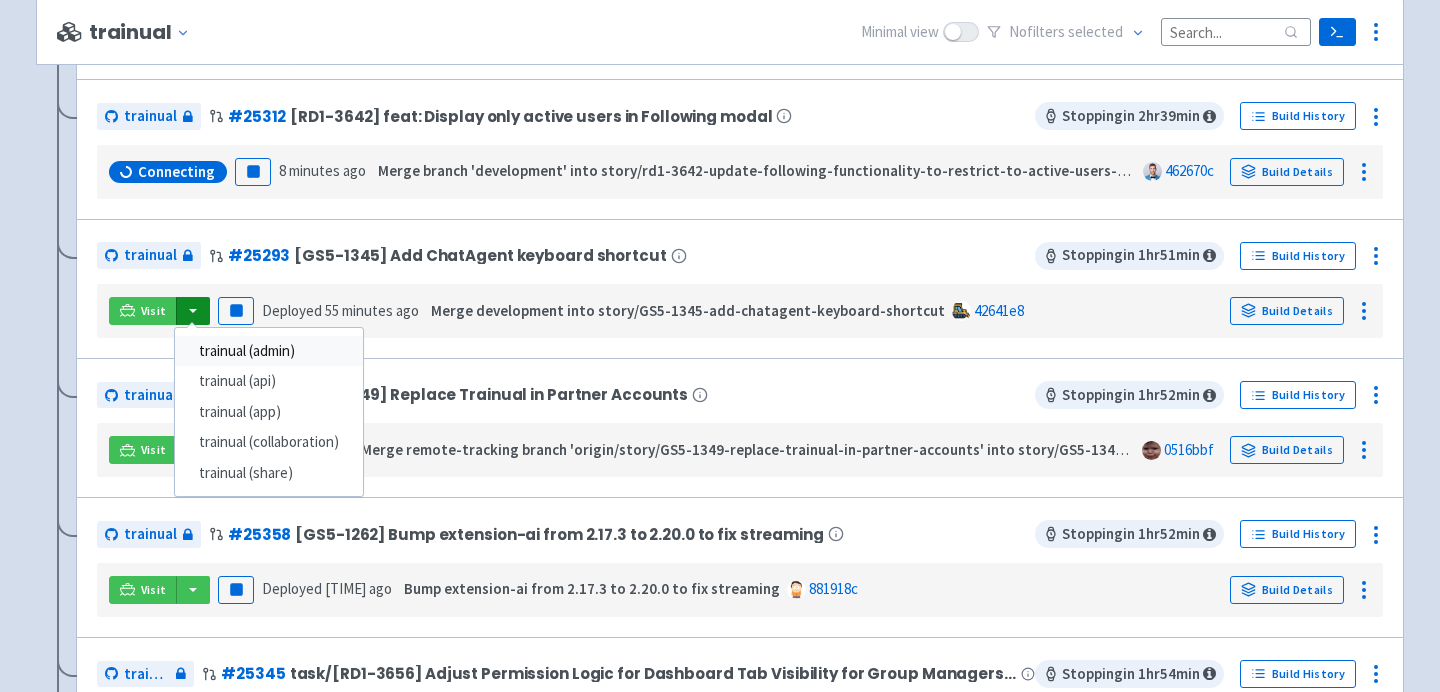 click on "trainual (admin)" at bounding box center [269, 351] 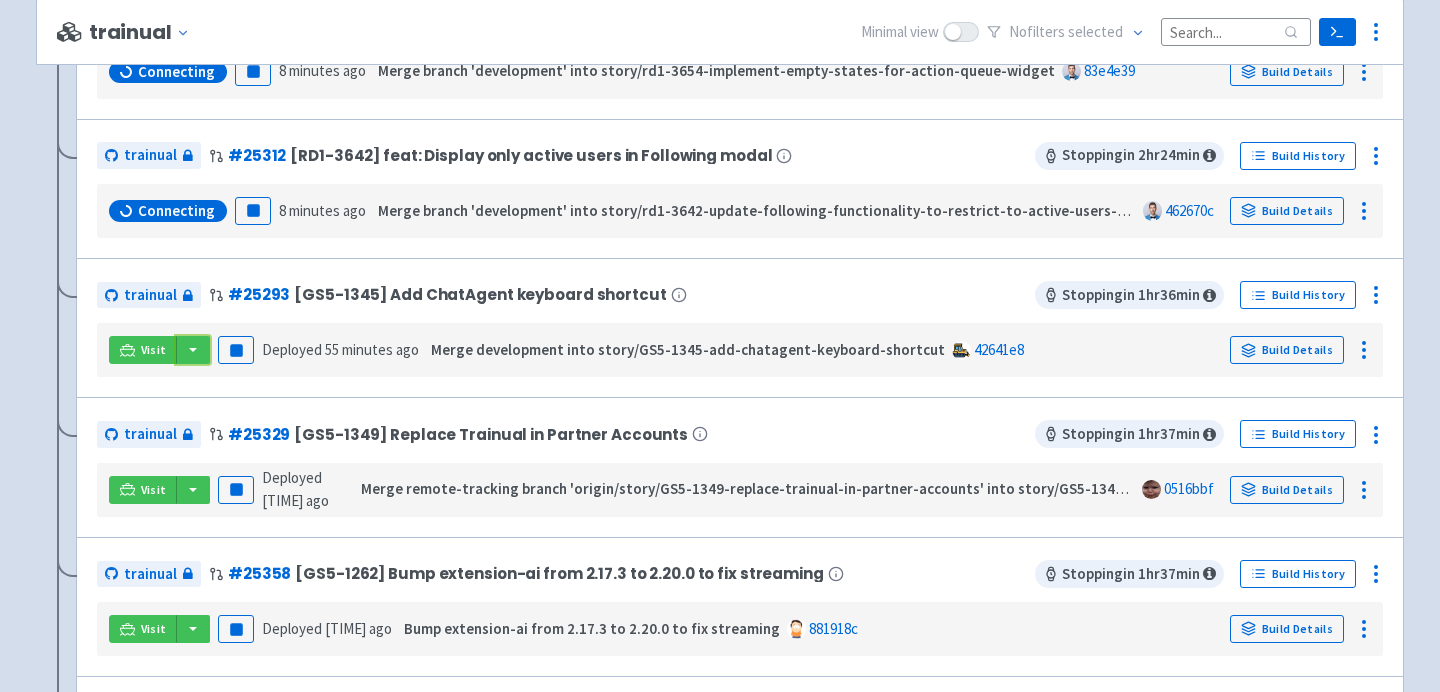 scroll, scrollTop: 1172, scrollLeft: 0, axis: vertical 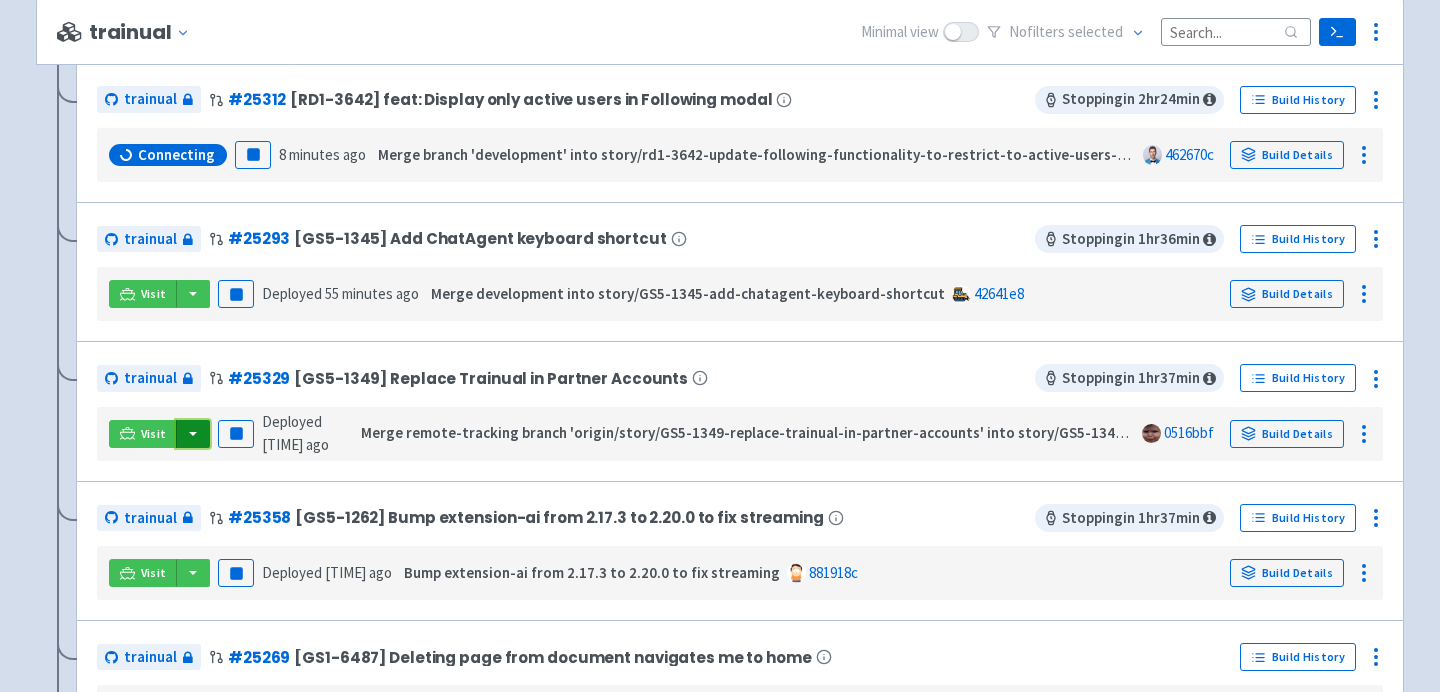 click at bounding box center [193, 434] 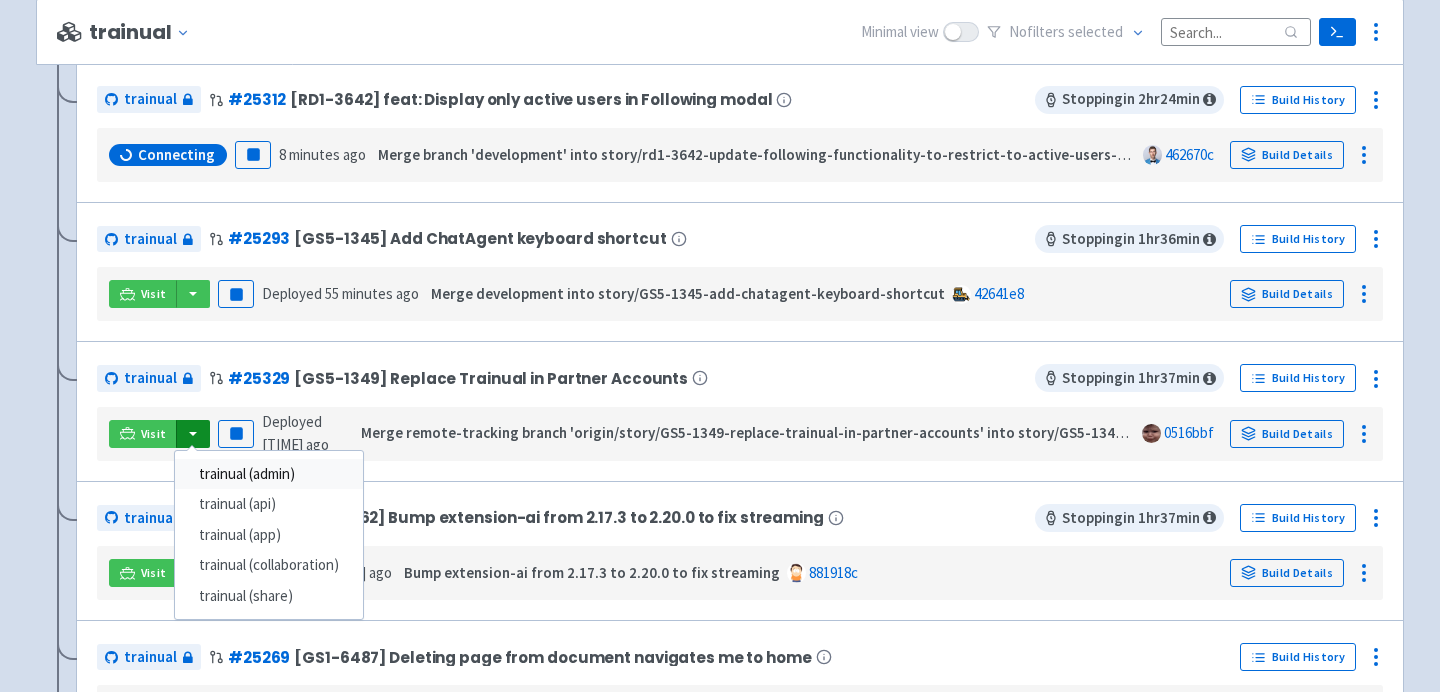 click on "trainual (admin)" at bounding box center (269, 474) 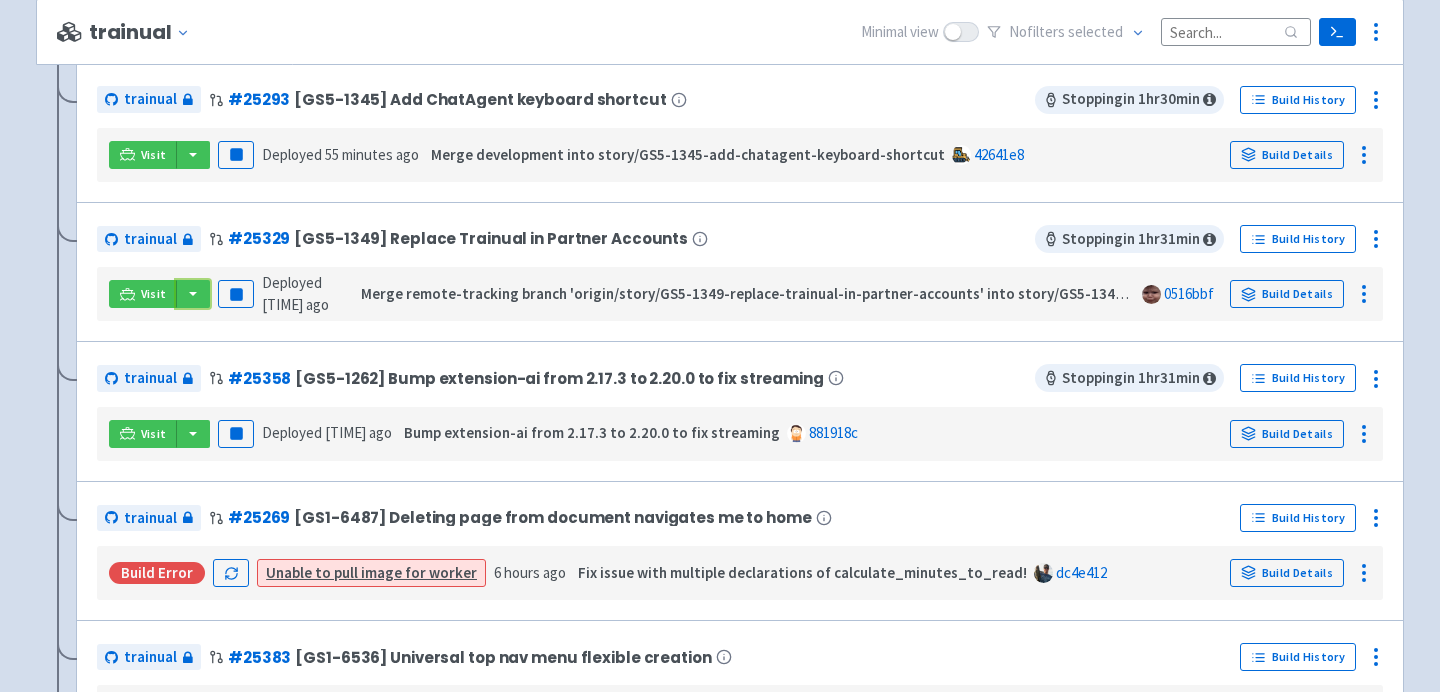 scroll, scrollTop: 1032, scrollLeft: 0, axis: vertical 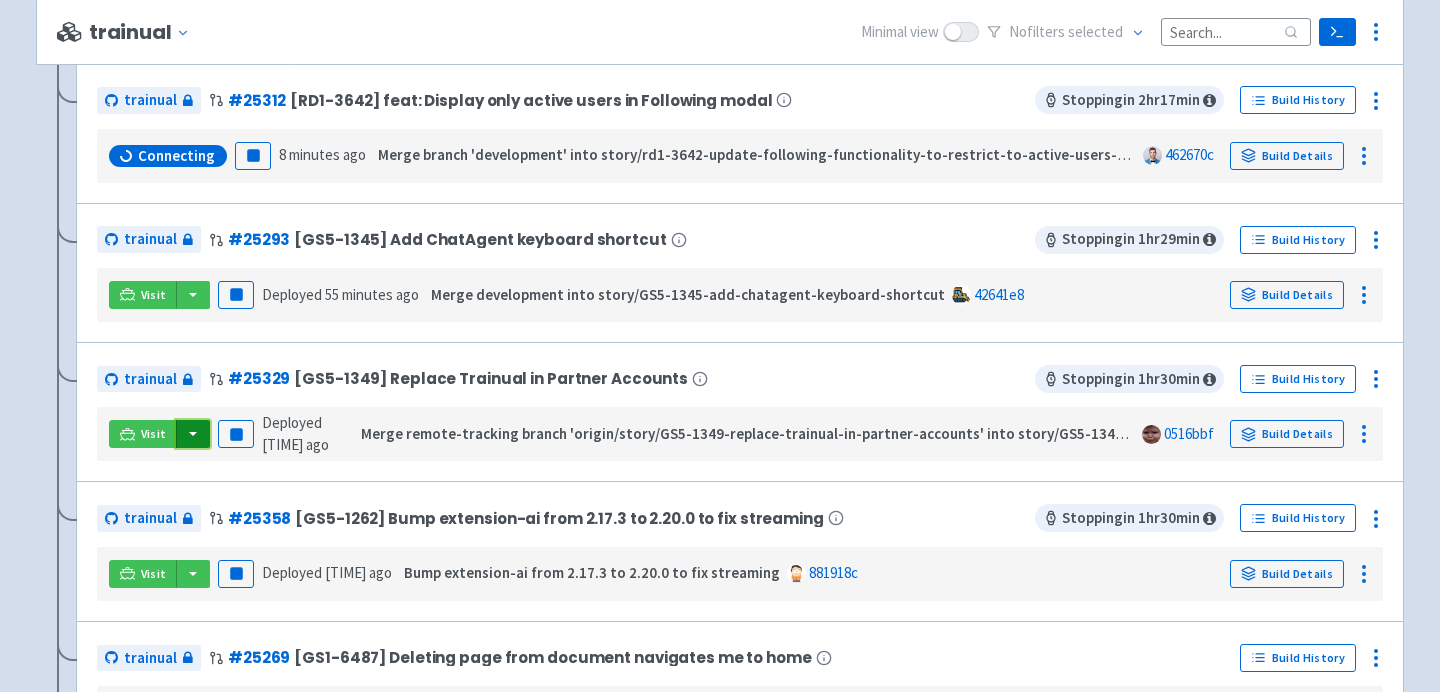 click at bounding box center (193, 434) 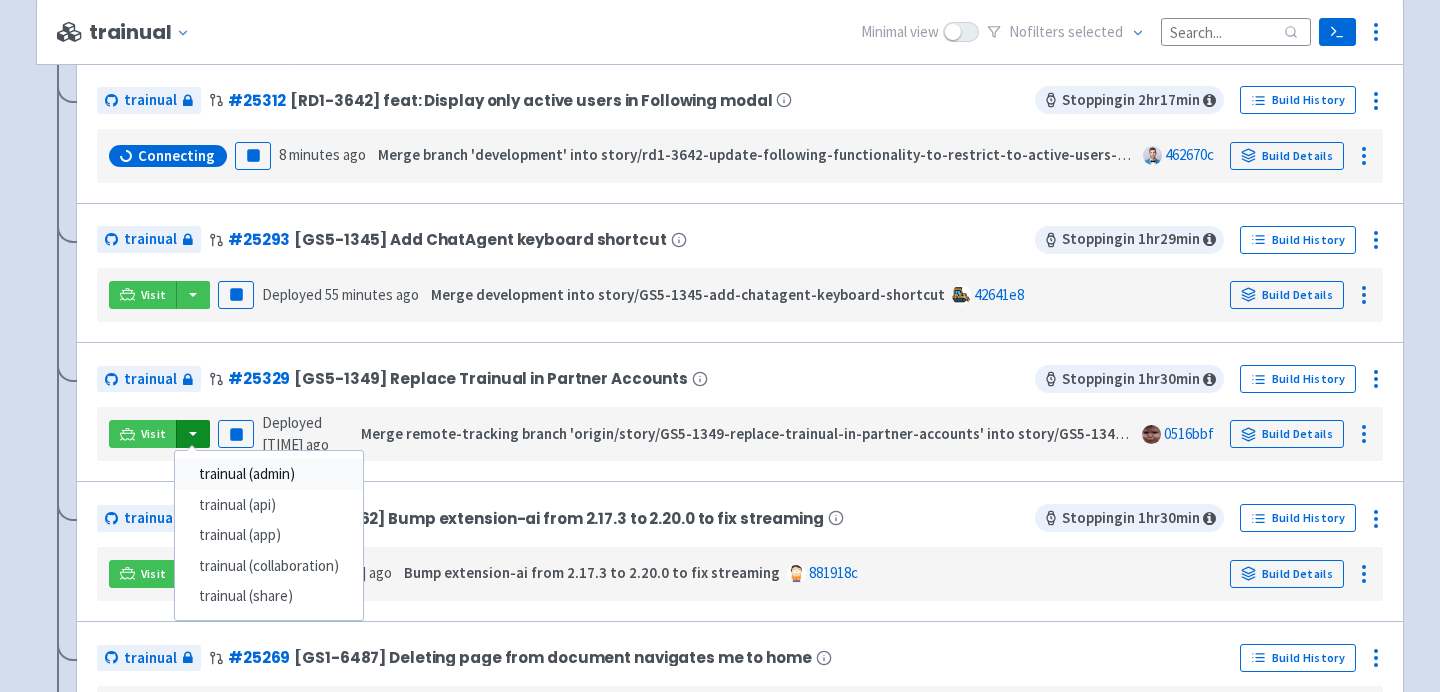 click on "trainual (admin)" at bounding box center (269, 474) 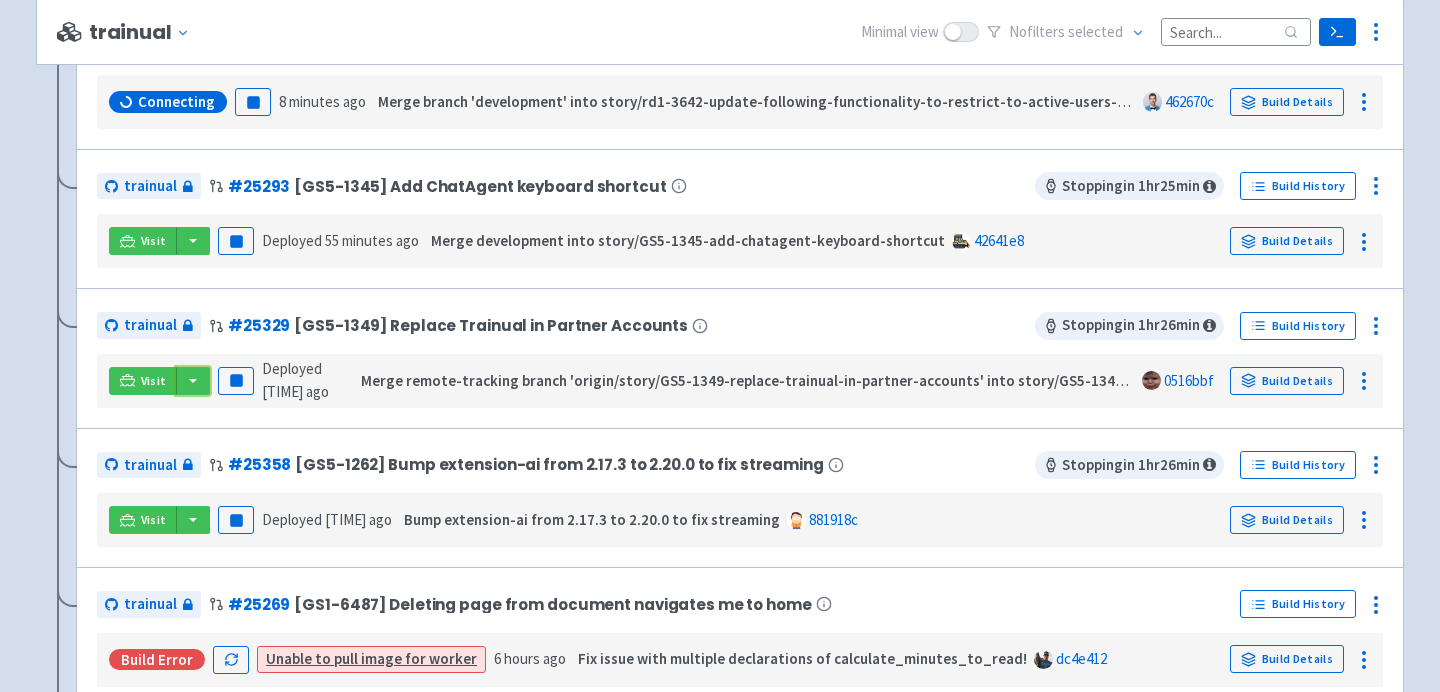 scroll, scrollTop: 1109, scrollLeft: 0, axis: vertical 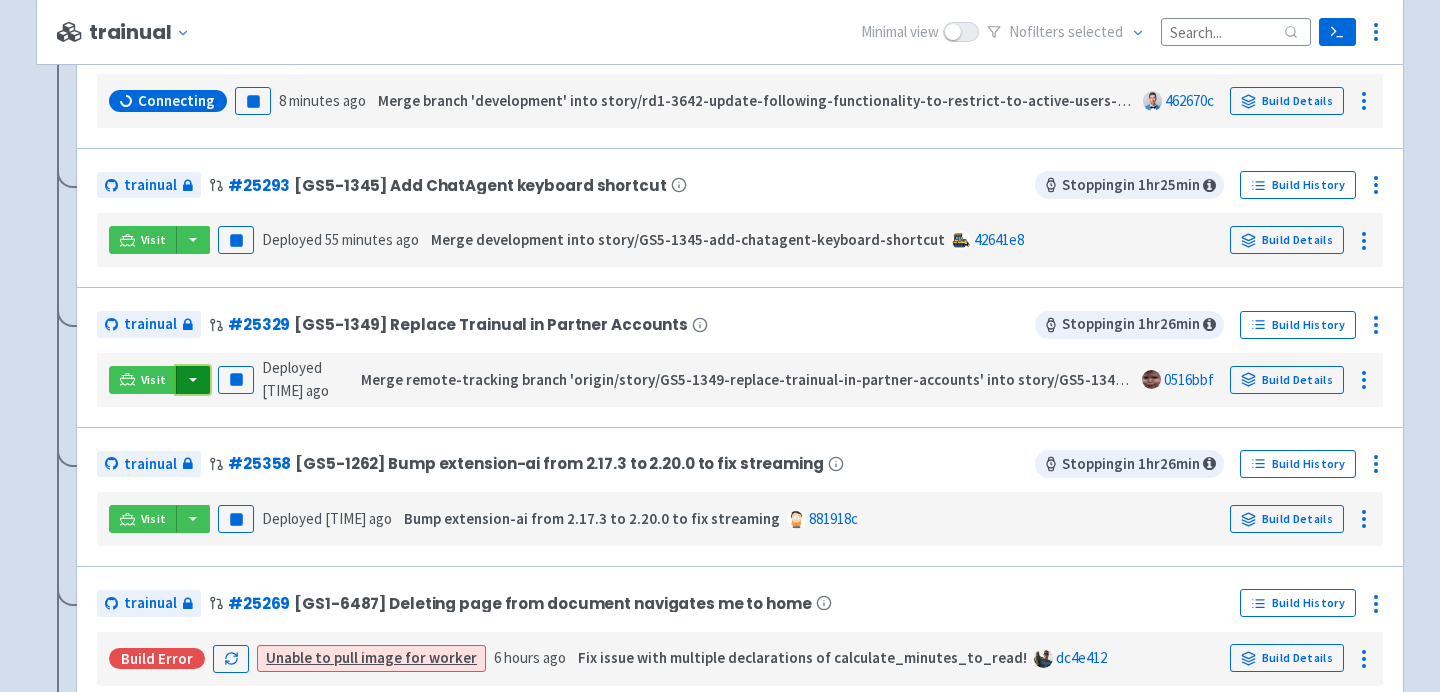 click at bounding box center (193, 380) 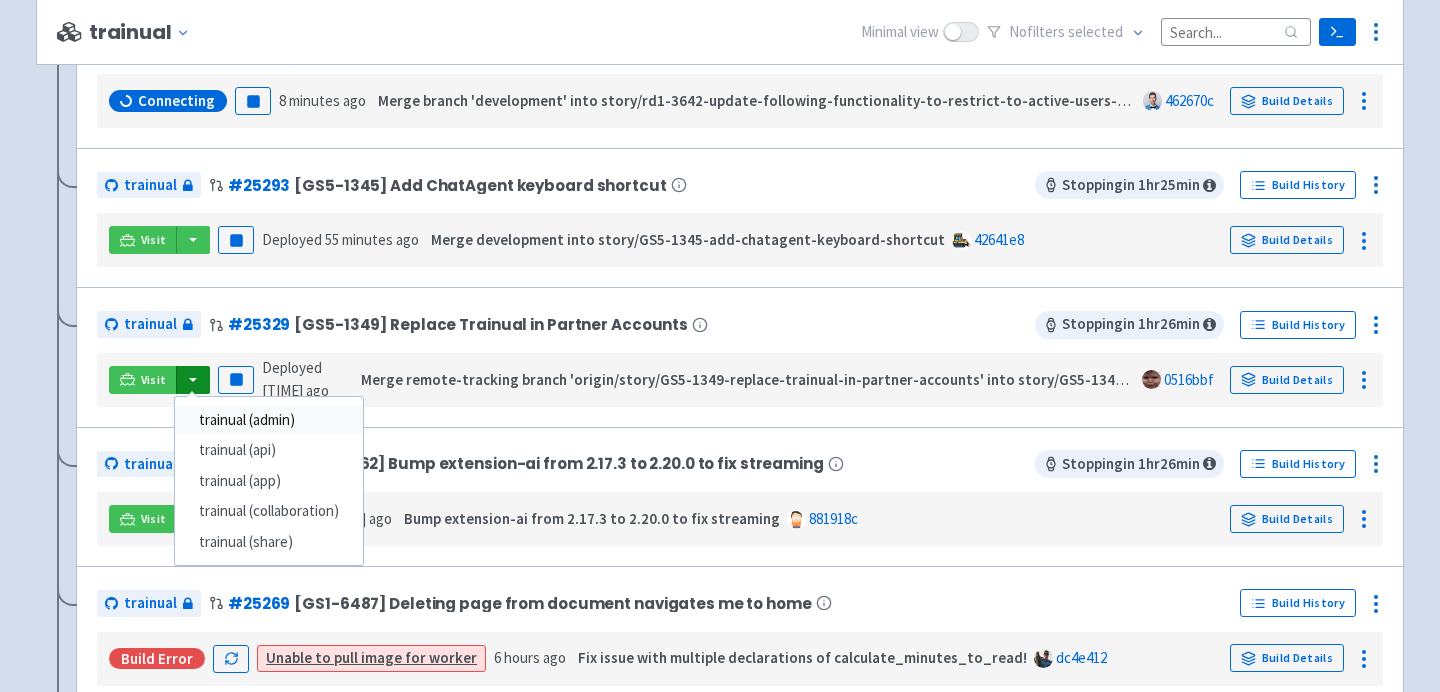 click on "trainual (admin)" at bounding box center [269, 420] 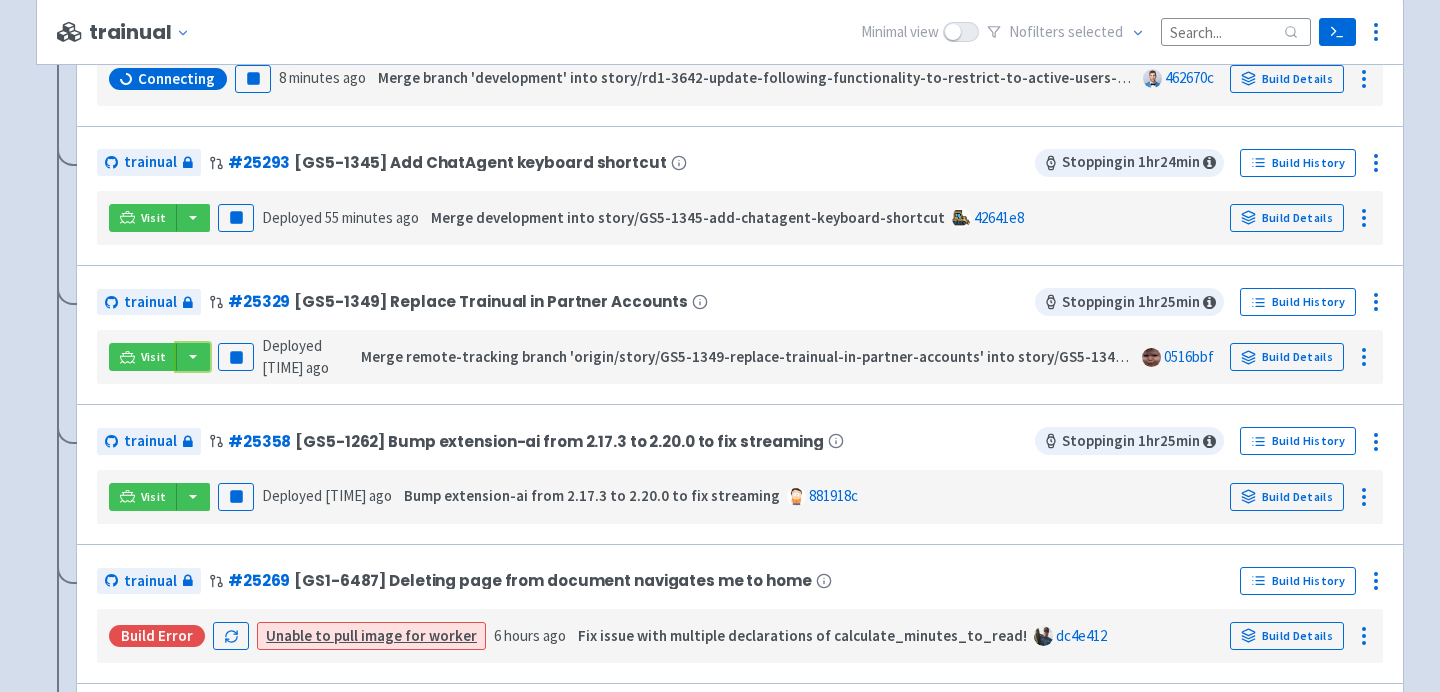 scroll, scrollTop: 1086, scrollLeft: 0, axis: vertical 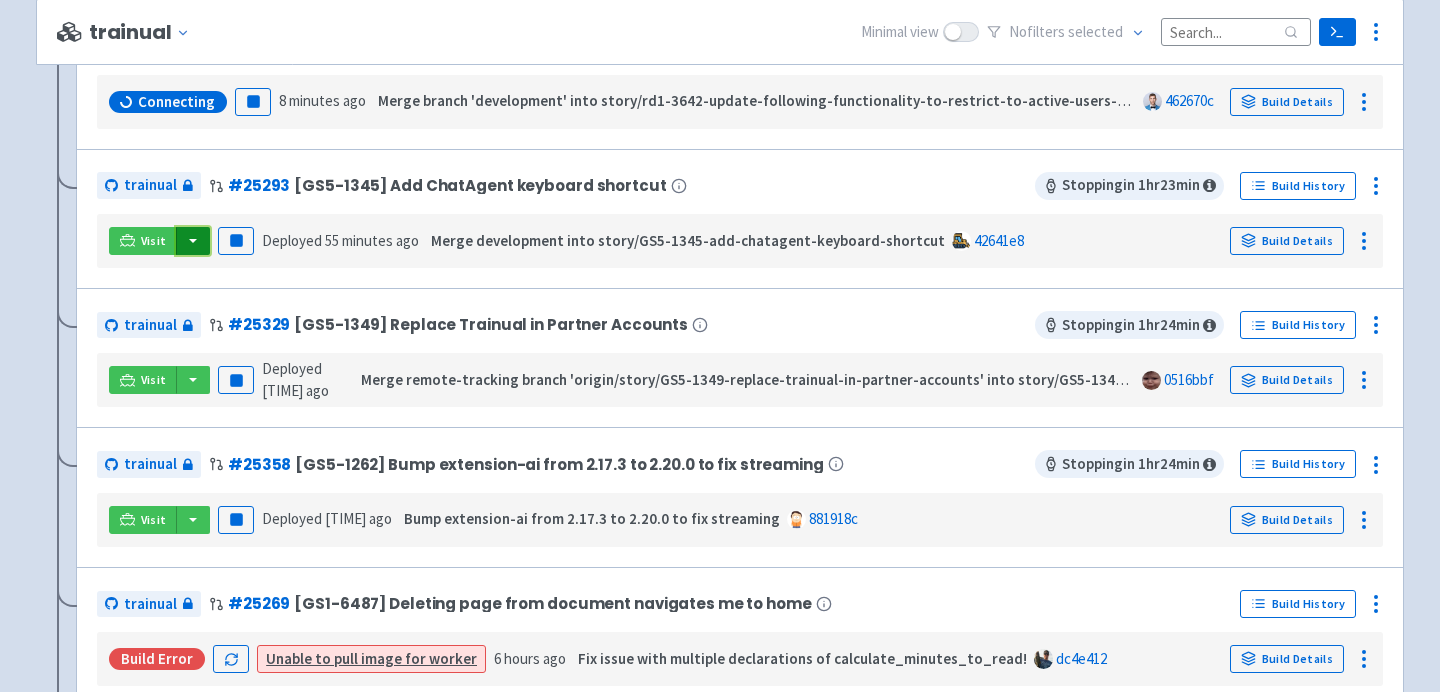 click at bounding box center [193, 241] 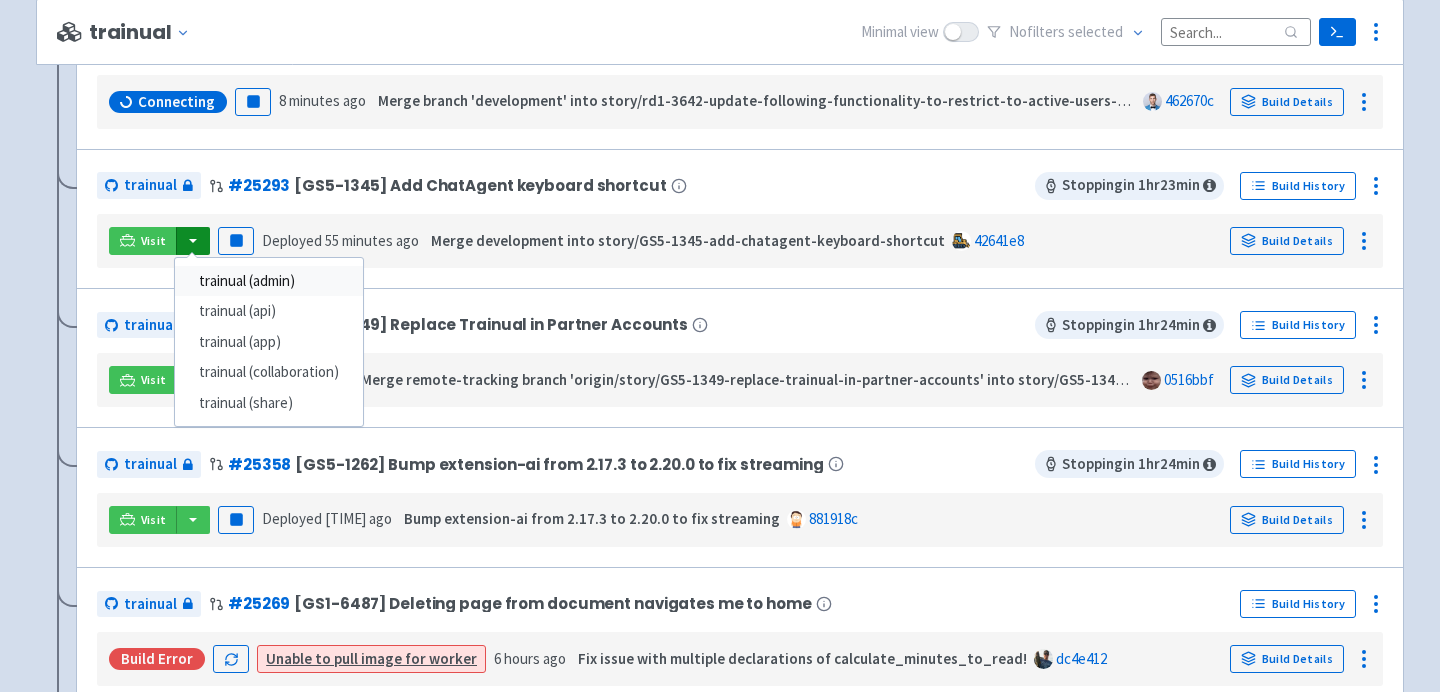 click on "trainual (admin)" at bounding box center [269, 281] 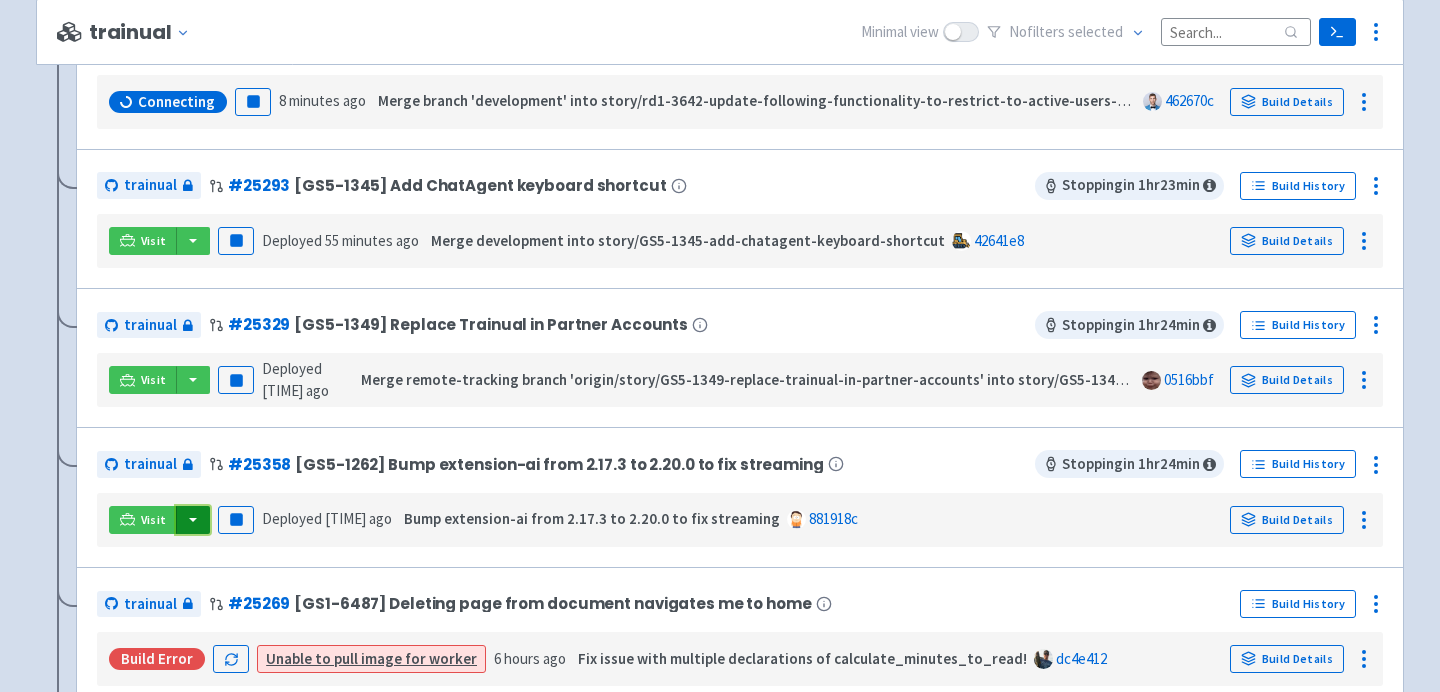 click at bounding box center (193, 520) 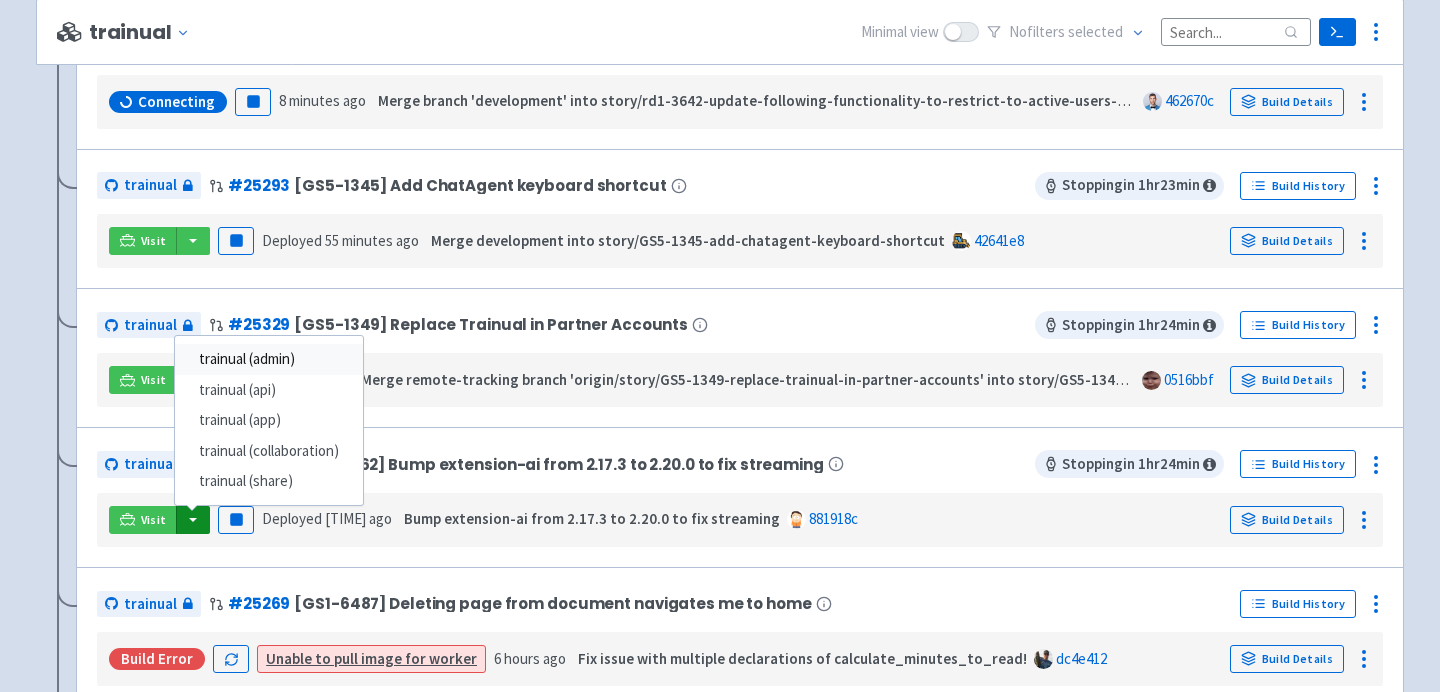 click on "trainual (admin)" at bounding box center (269, 359) 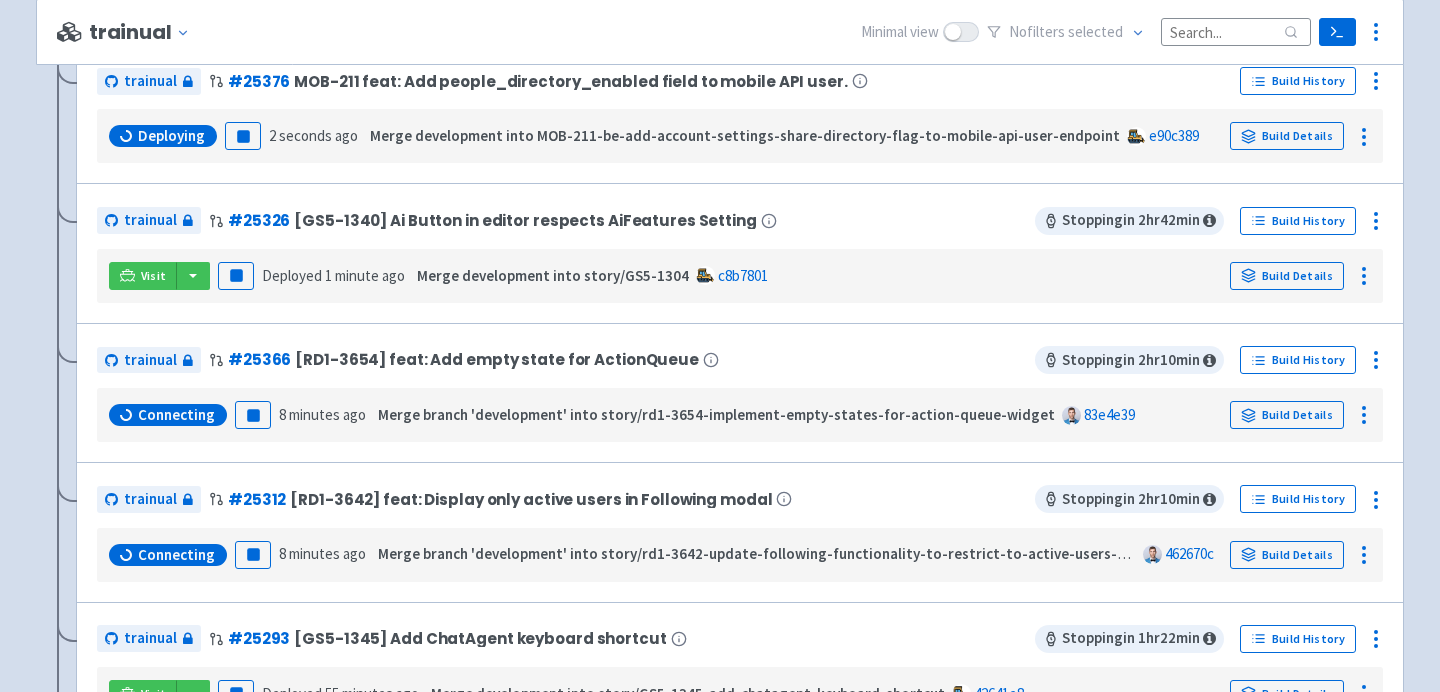 scroll, scrollTop: 632, scrollLeft: 0, axis: vertical 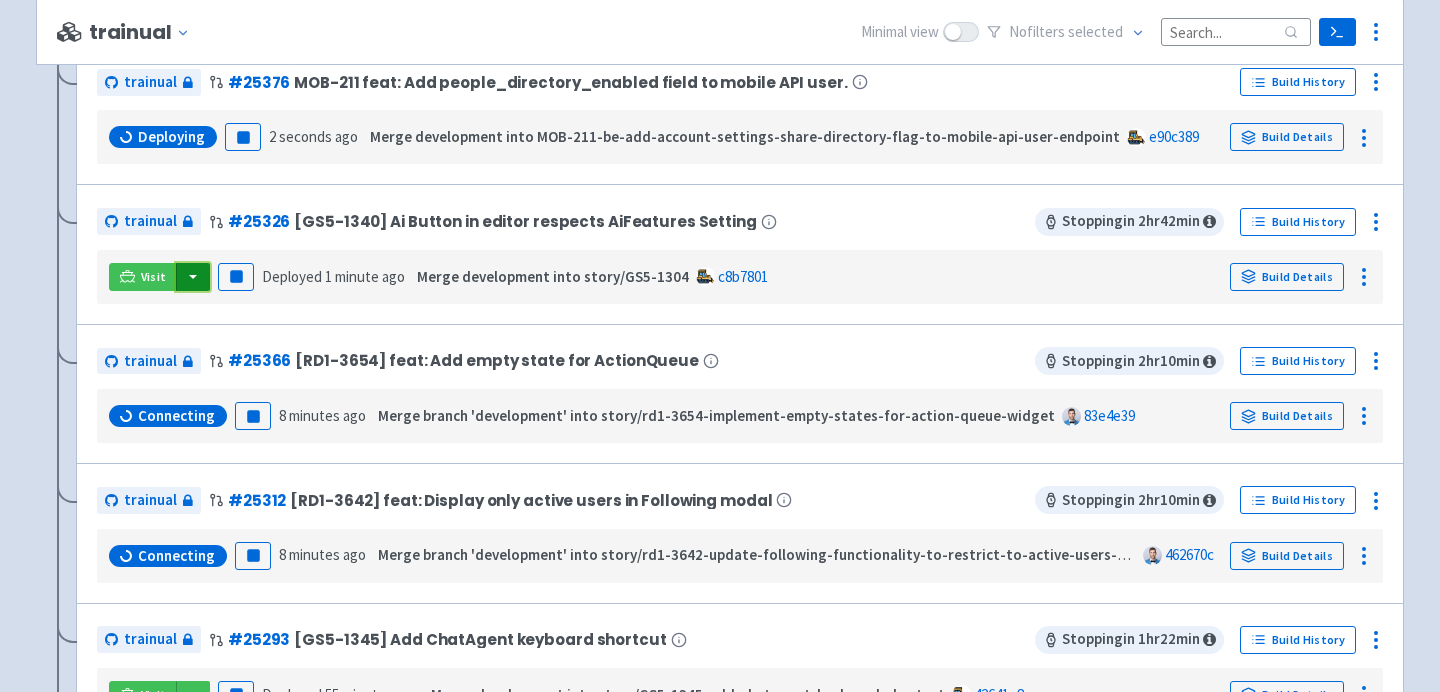 click at bounding box center [193, 277] 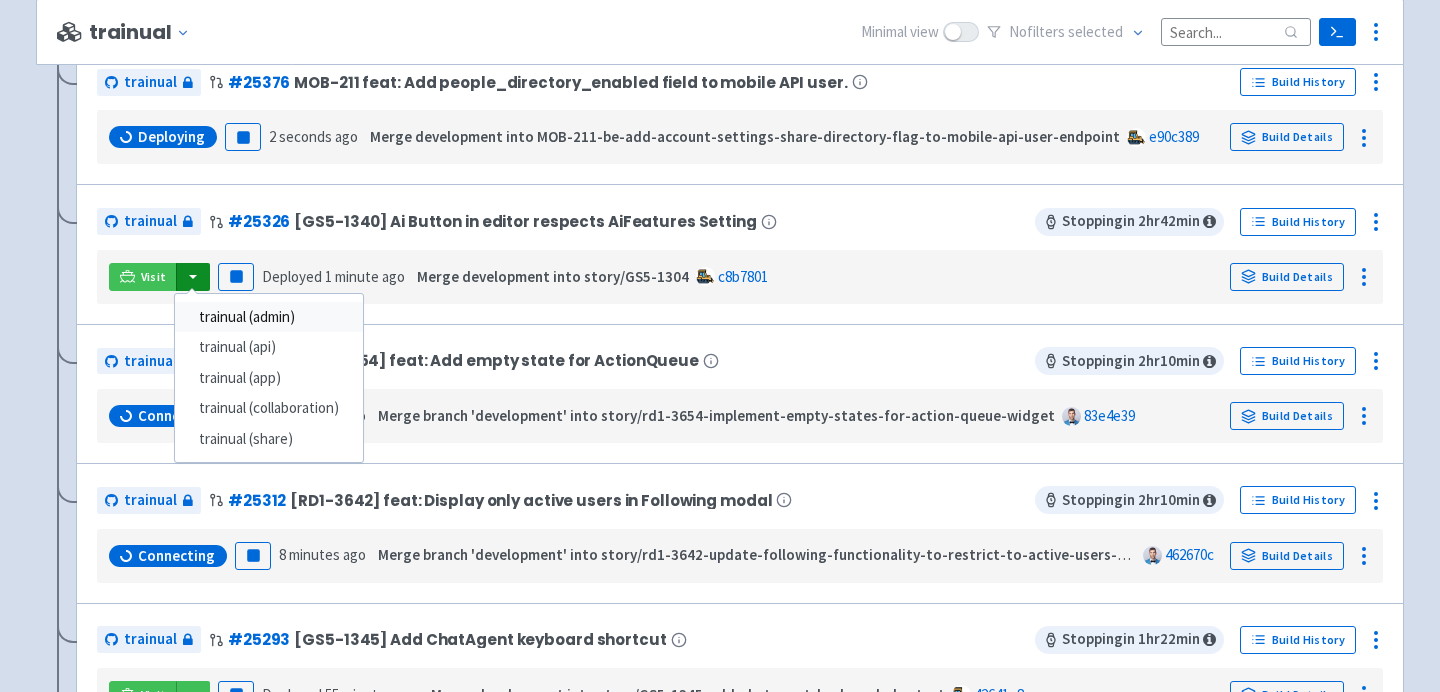 click on "trainual (admin)" at bounding box center (269, 317) 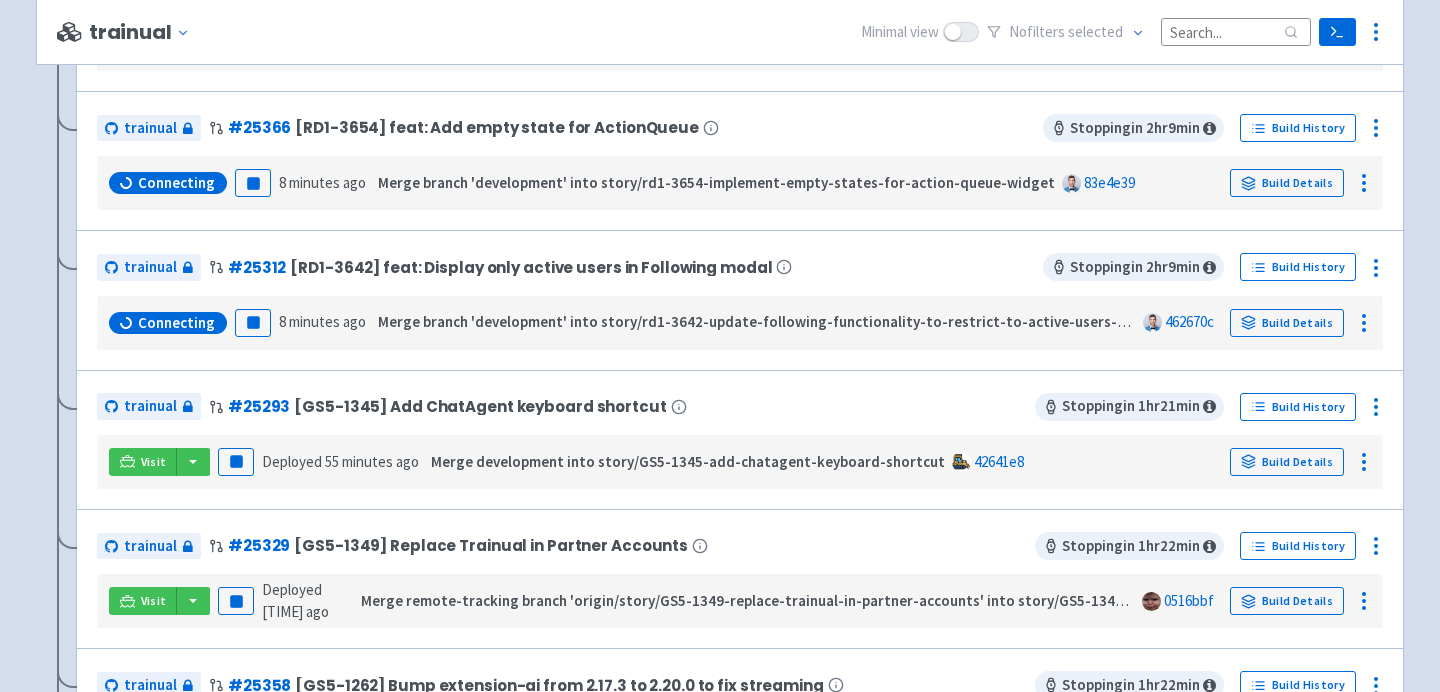 scroll, scrollTop: 908, scrollLeft: 0, axis: vertical 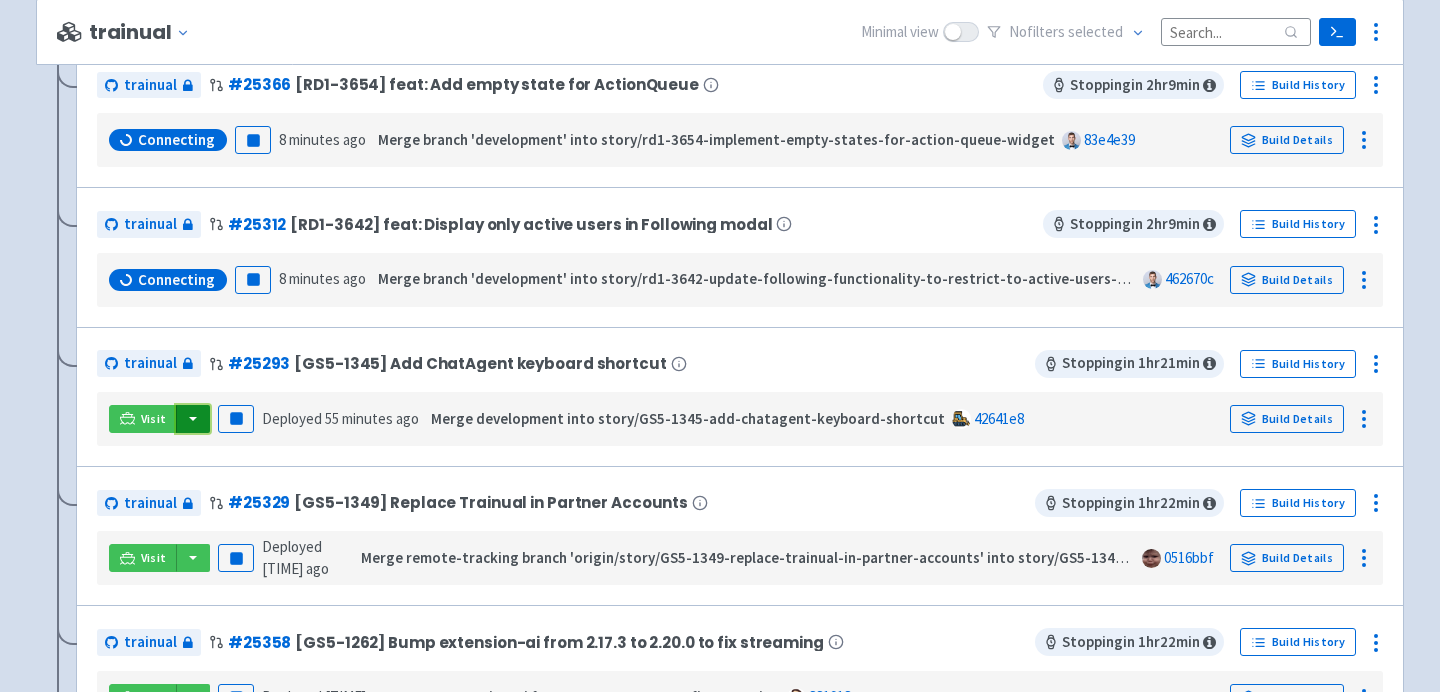 click at bounding box center [193, 419] 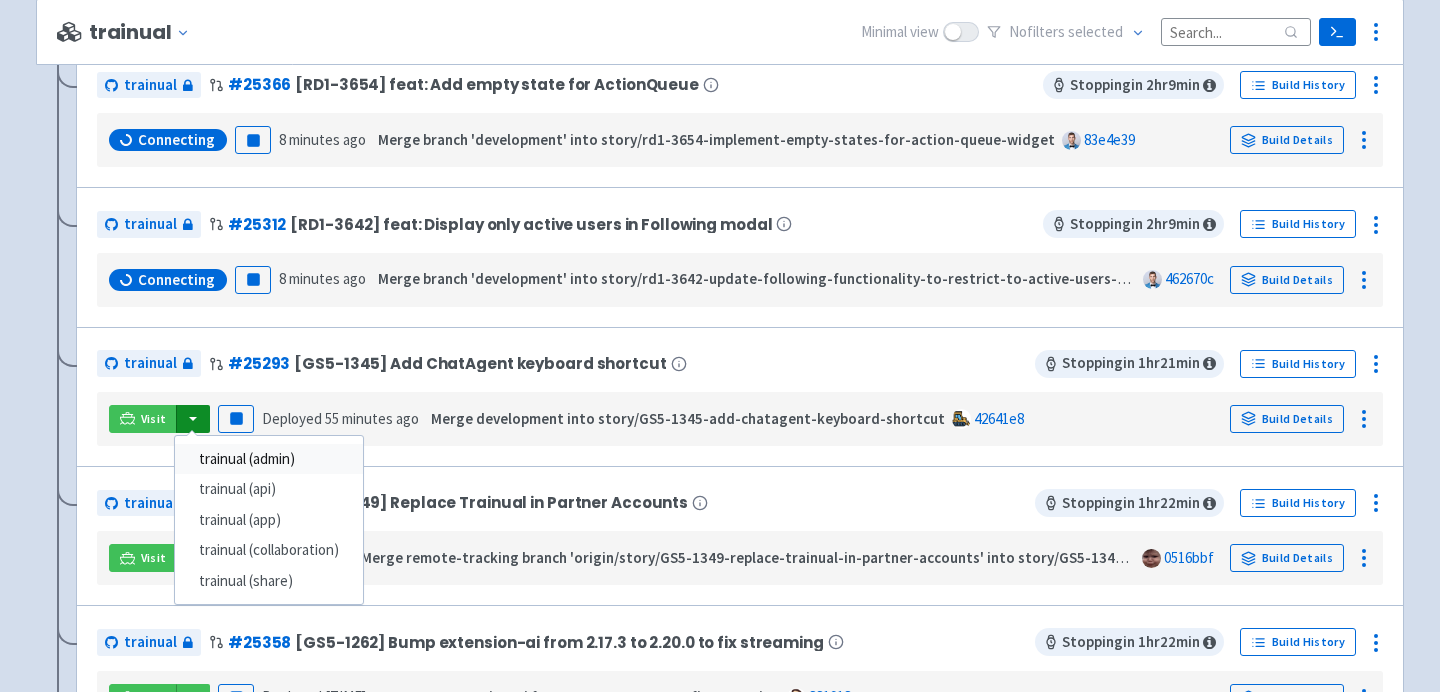click on "trainual (admin)" at bounding box center (269, 459) 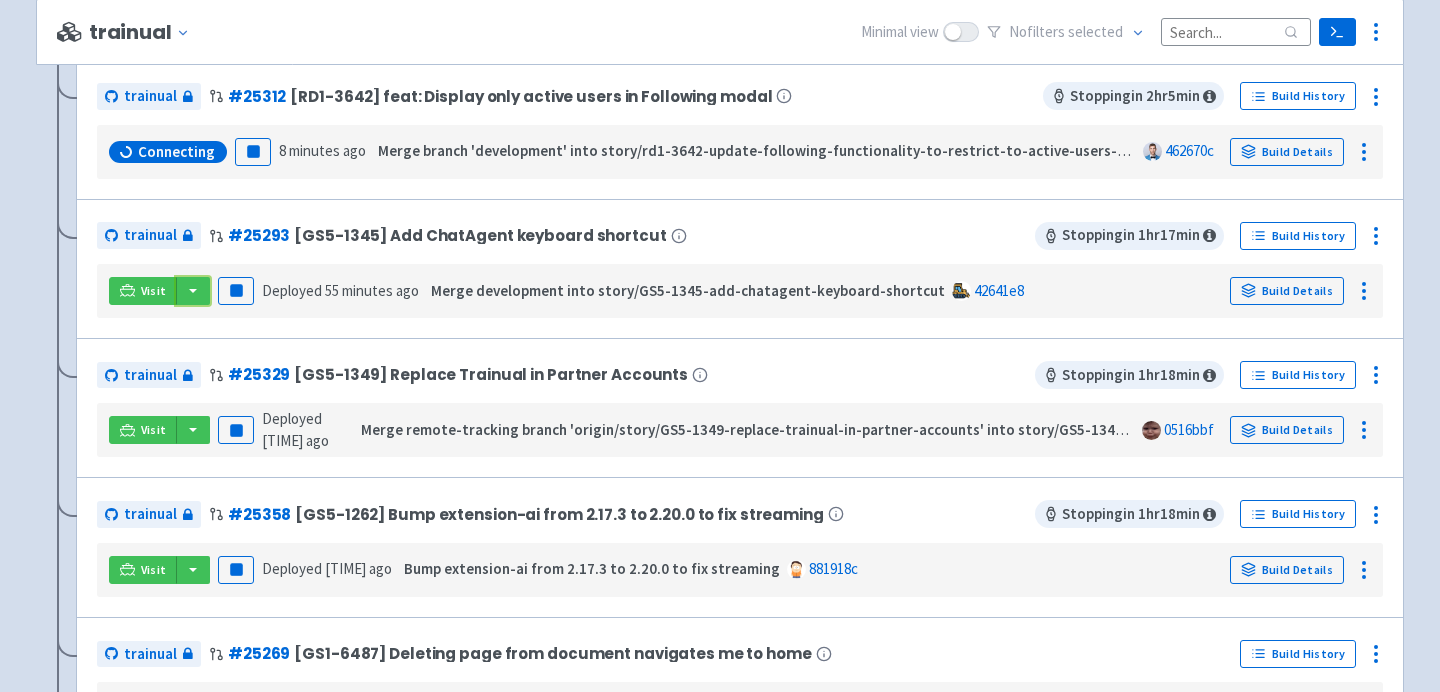 scroll, scrollTop: 1039, scrollLeft: 0, axis: vertical 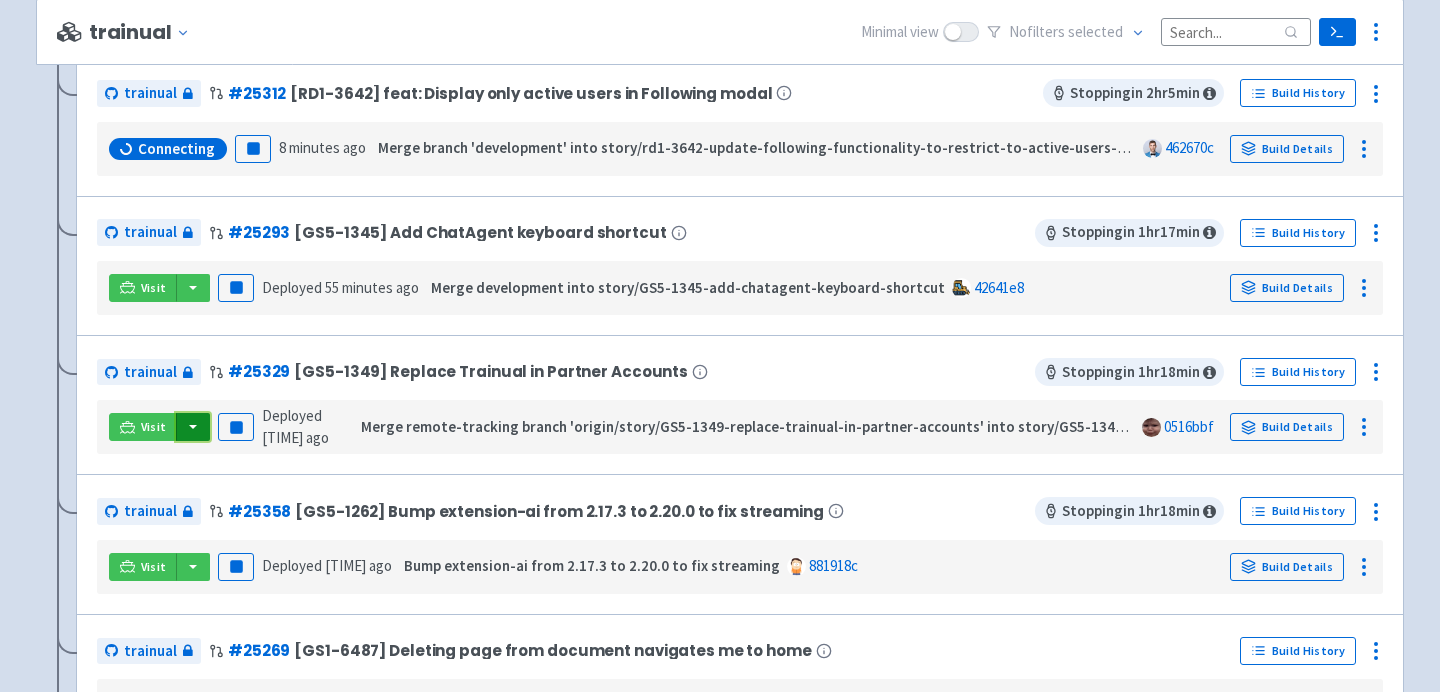 click at bounding box center [193, 427] 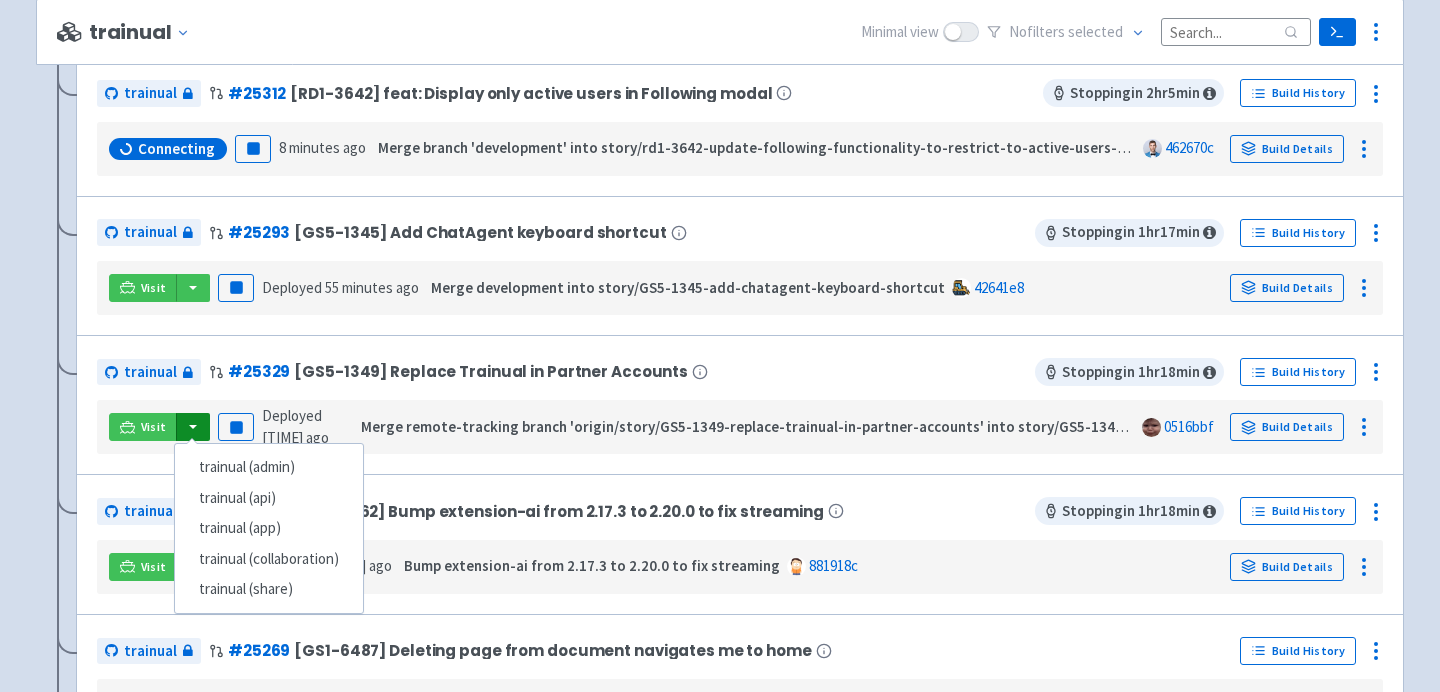 click on "trainual # 25329 [GS5-1349] Replace Trainual in Partner Accounts" at bounding box center [566, 372] 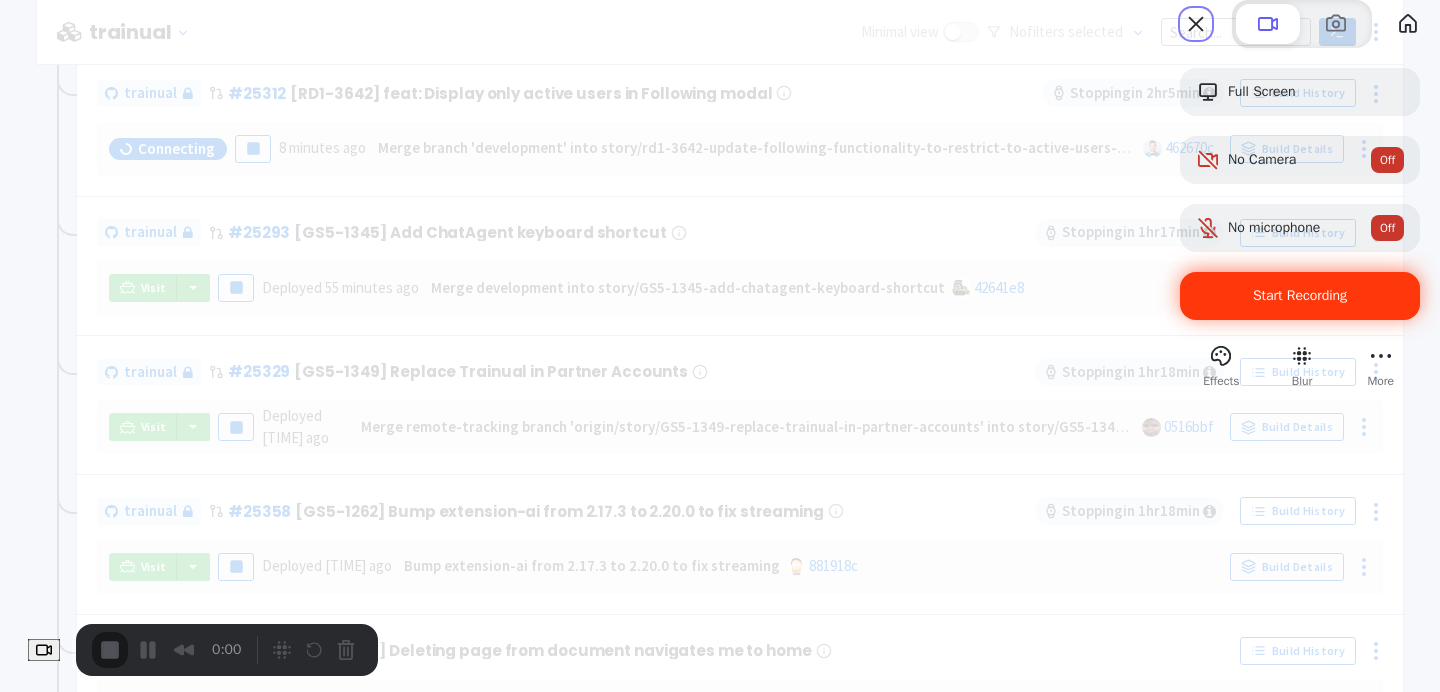 click on "Start Recording" at bounding box center (1300, 295) 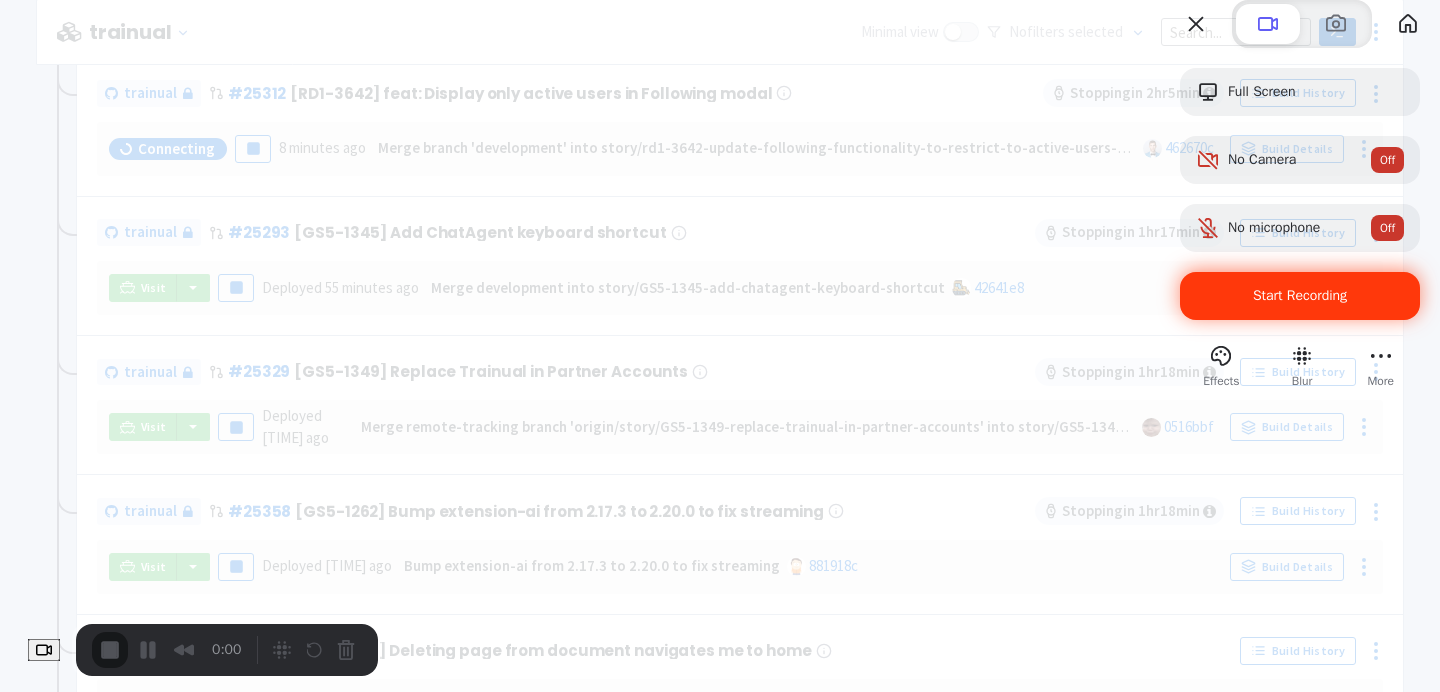 scroll, scrollTop: 0, scrollLeft: 0, axis: both 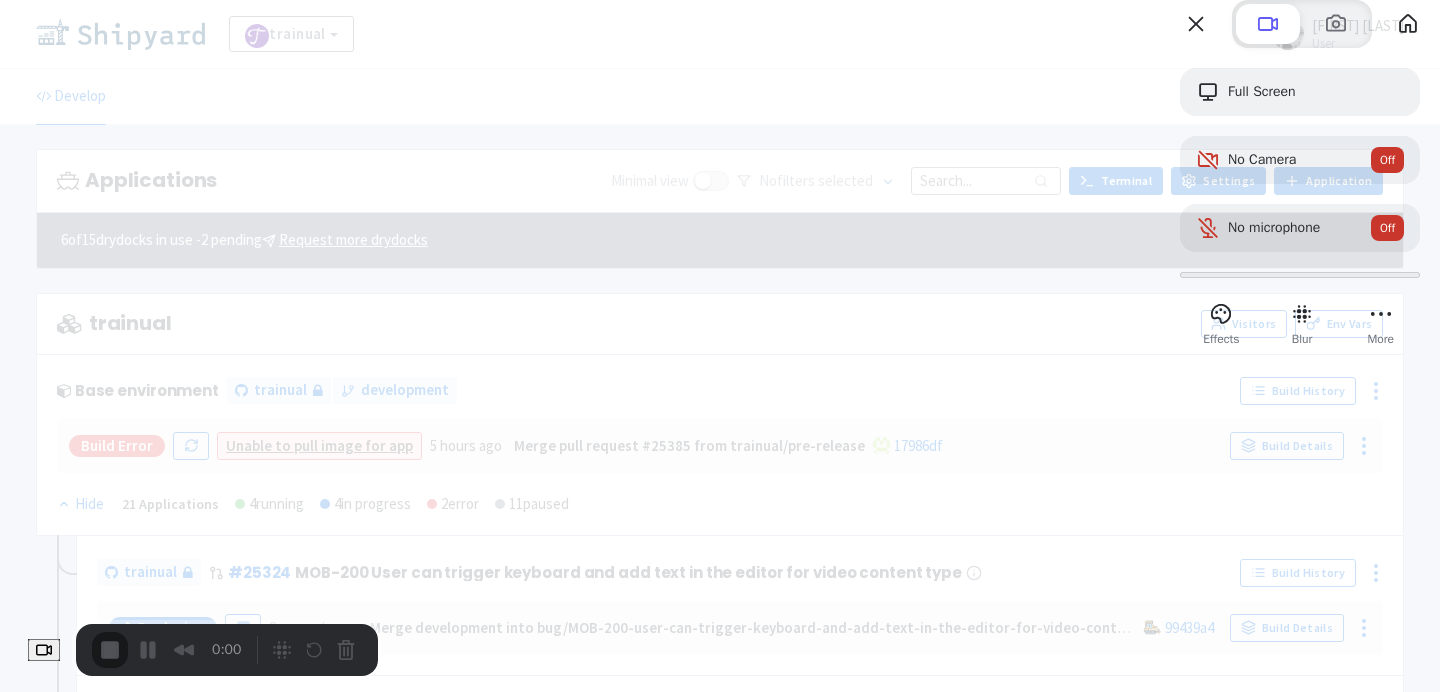 click on "Yes, proceed" at bounding box center (387, 1574) 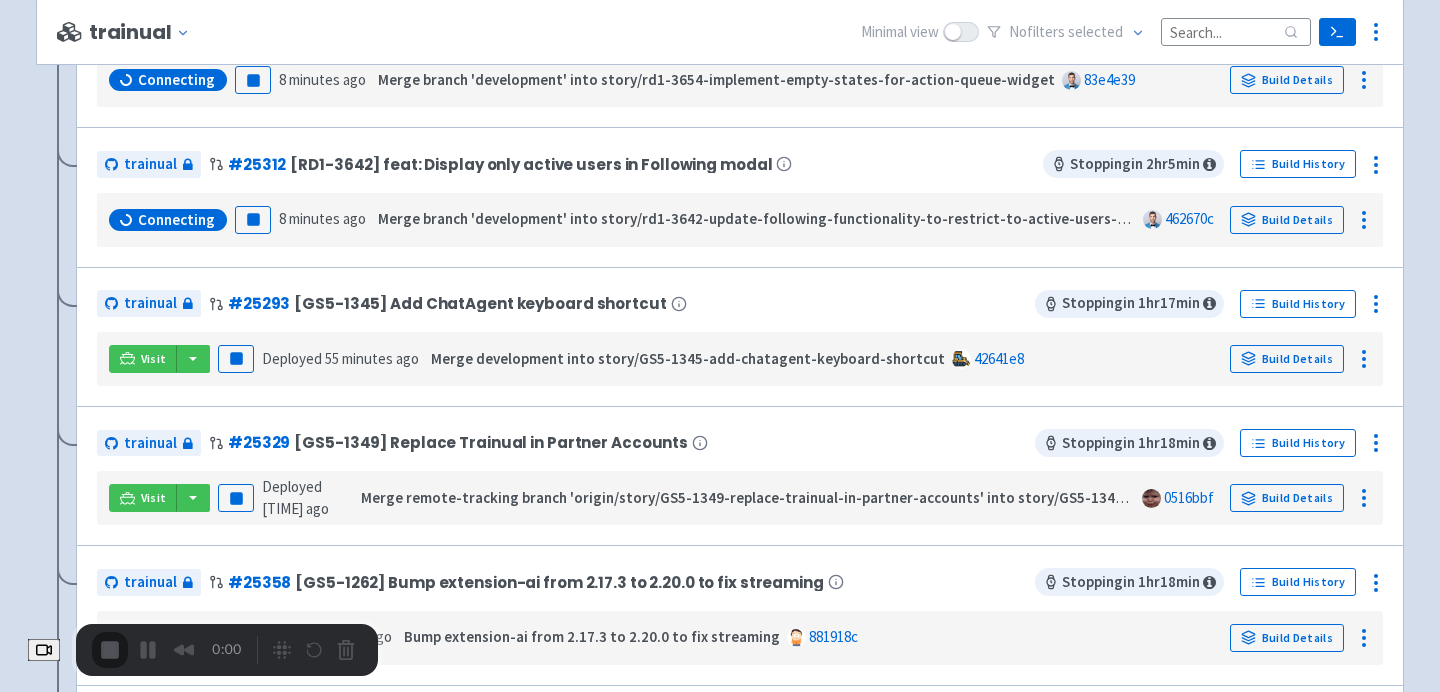 scroll, scrollTop: 972, scrollLeft: 0, axis: vertical 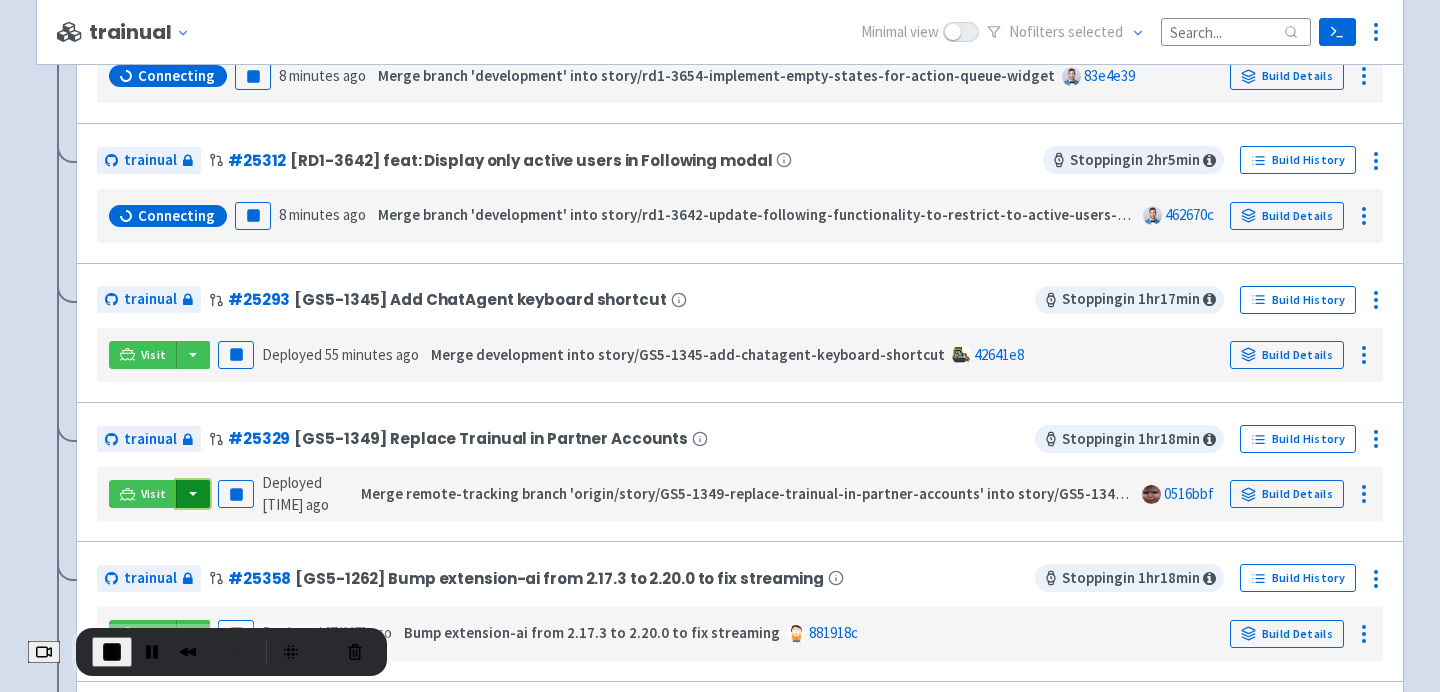 click at bounding box center [193, 494] 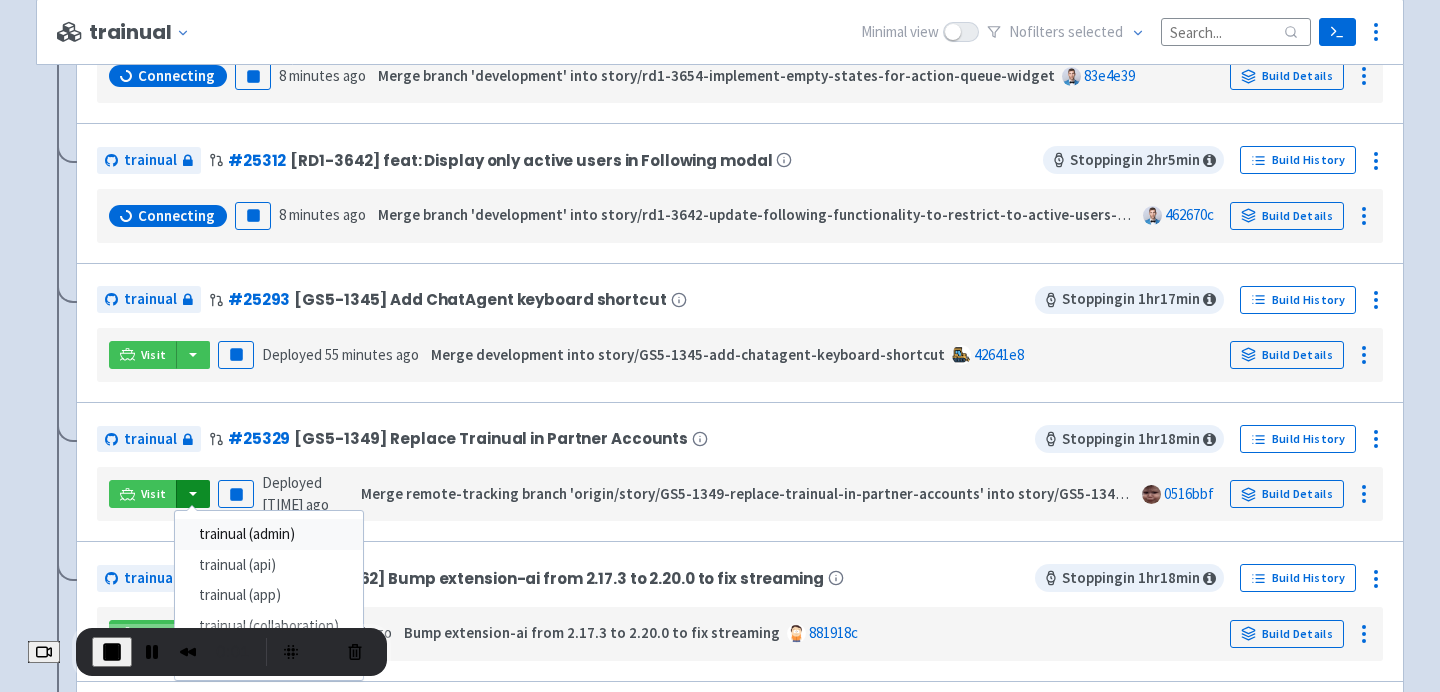 click on "trainual (admin)" at bounding box center (269, 534) 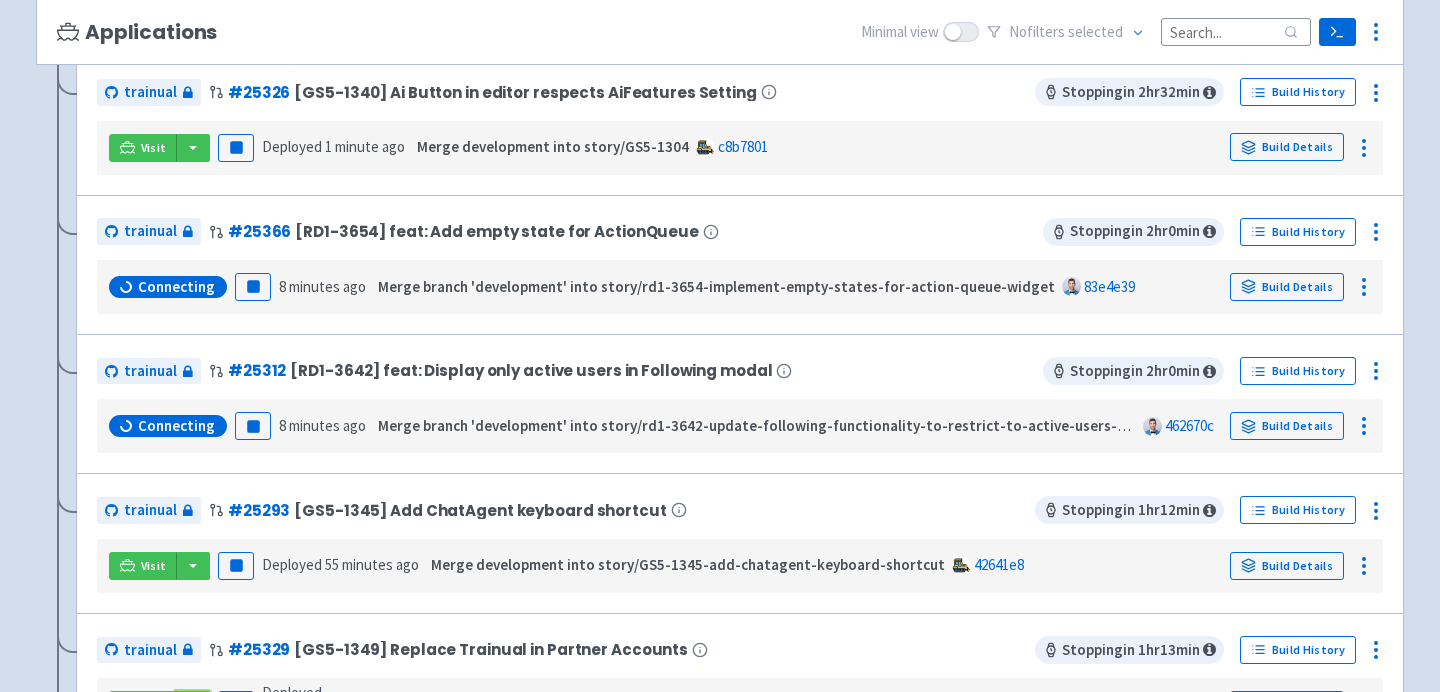 scroll, scrollTop: 853, scrollLeft: 0, axis: vertical 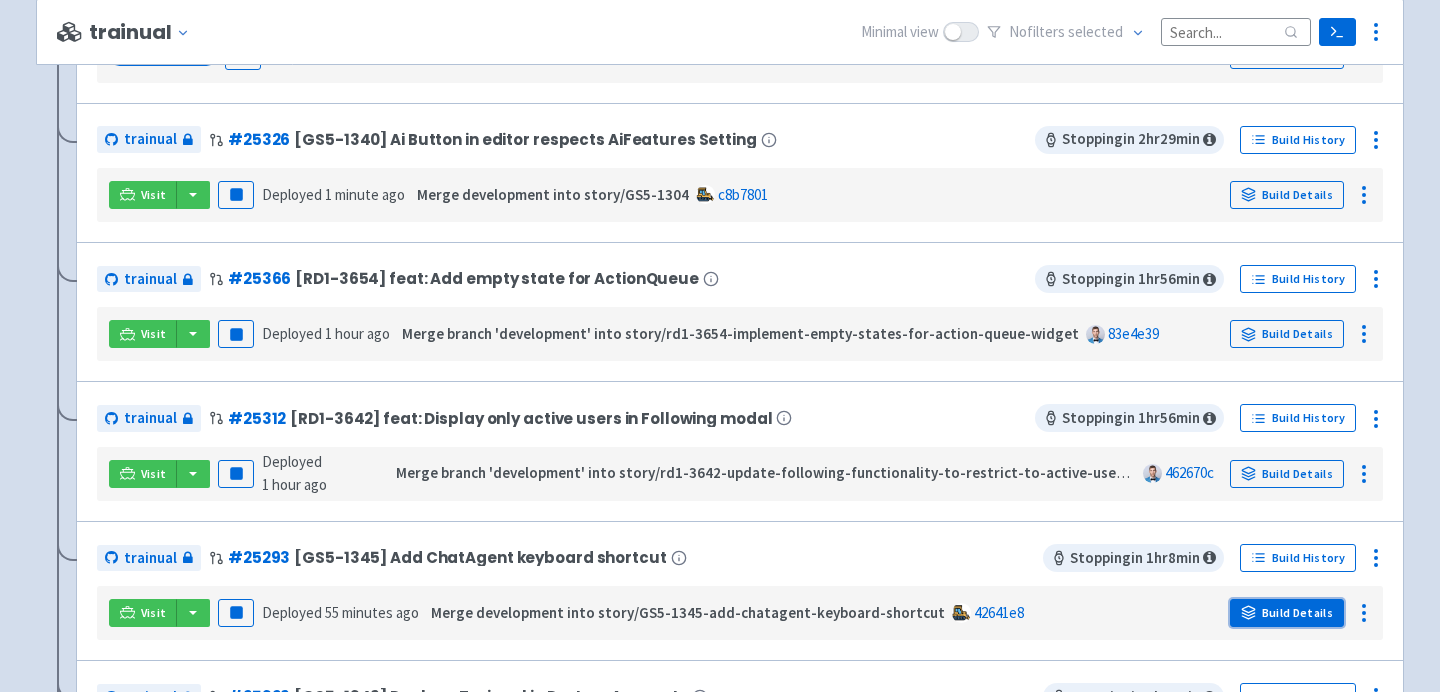 click on "Build Details" at bounding box center [1287, 613] 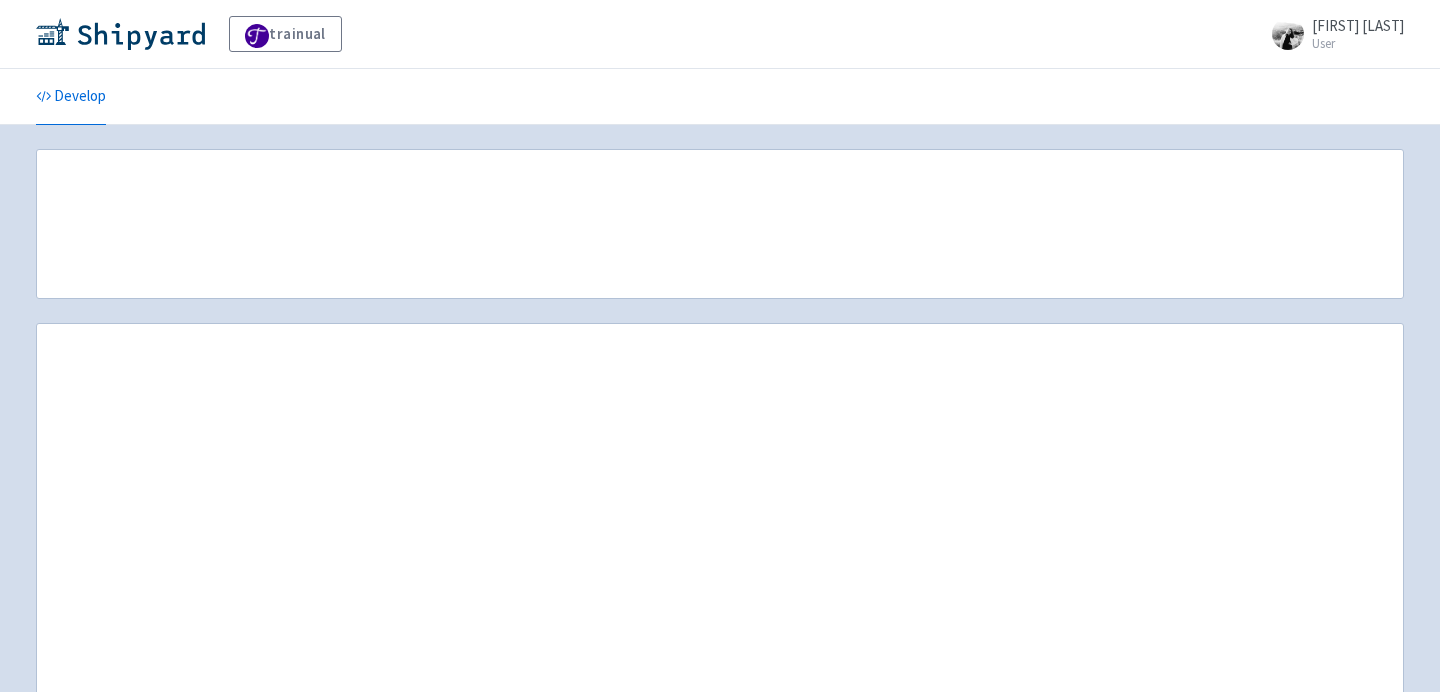scroll, scrollTop: 0, scrollLeft: 0, axis: both 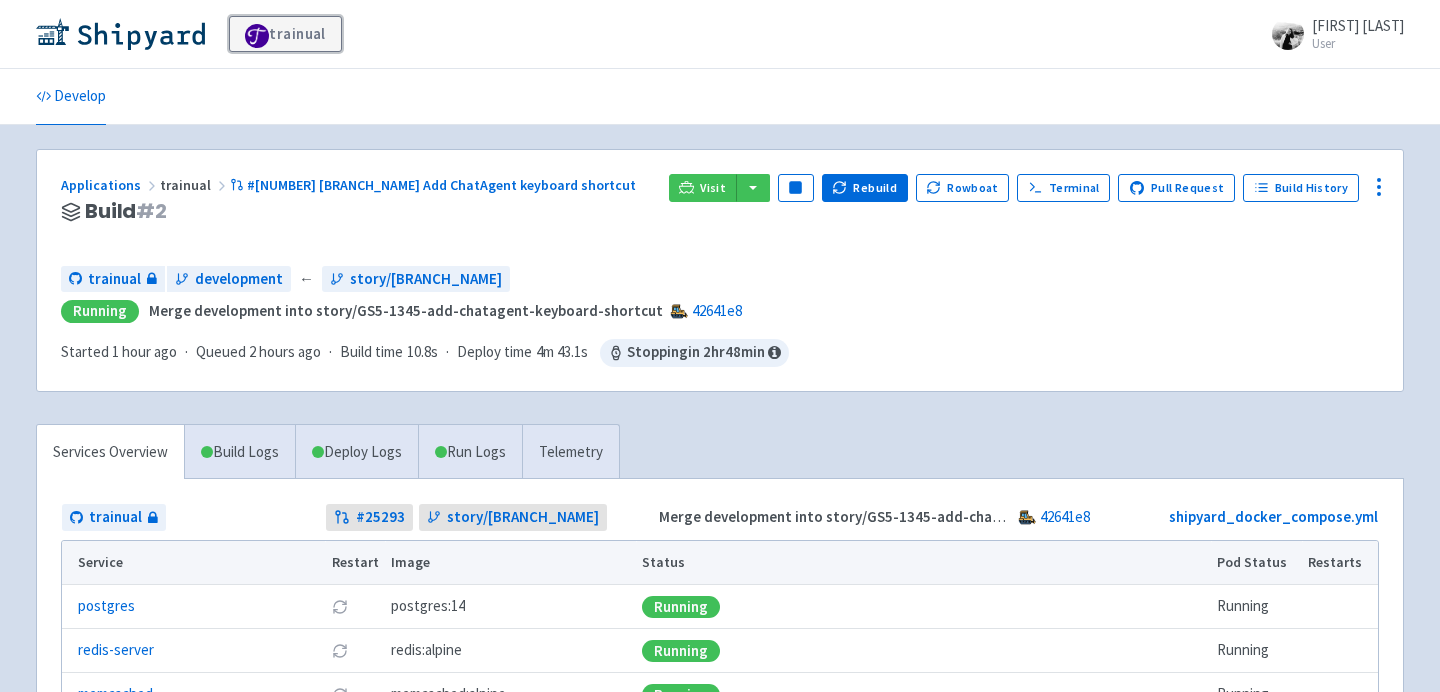 click on "trainual" at bounding box center [285, 34] 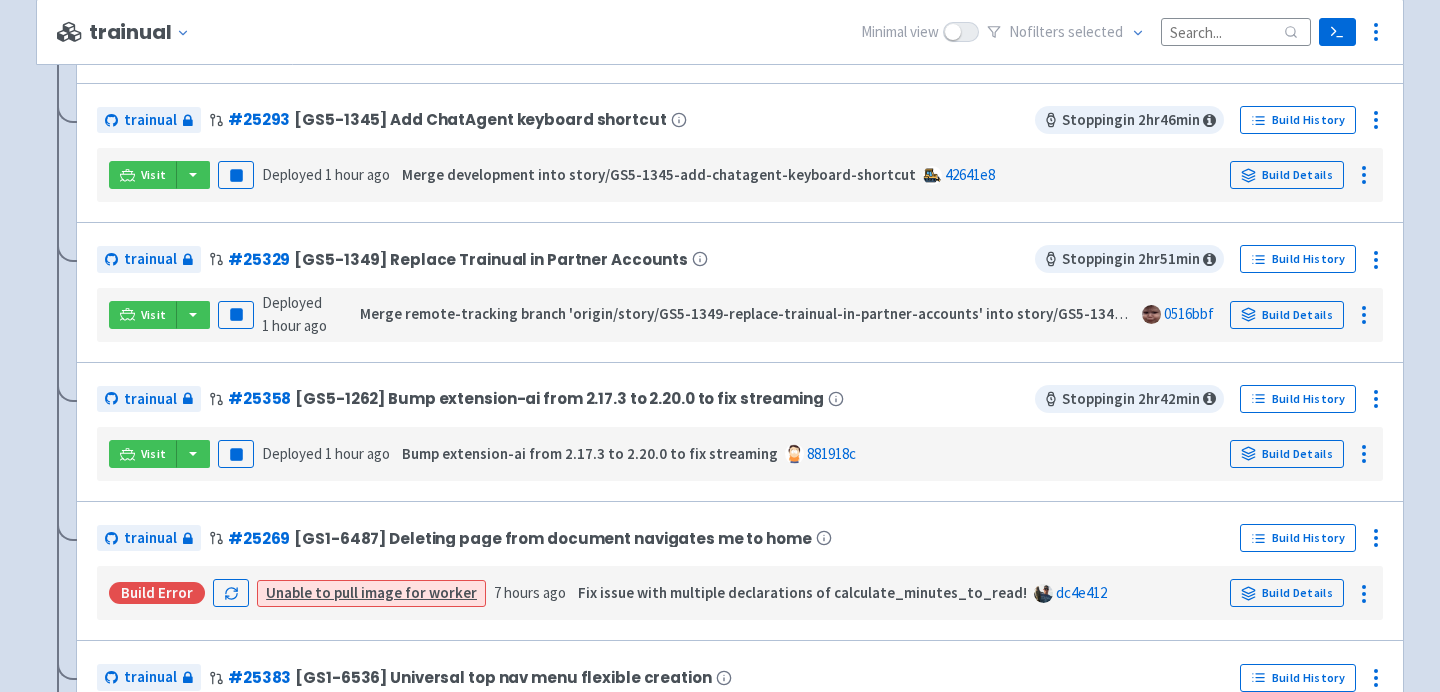 scroll, scrollTop: 1294, scrollLeft: 0, axis: vertical 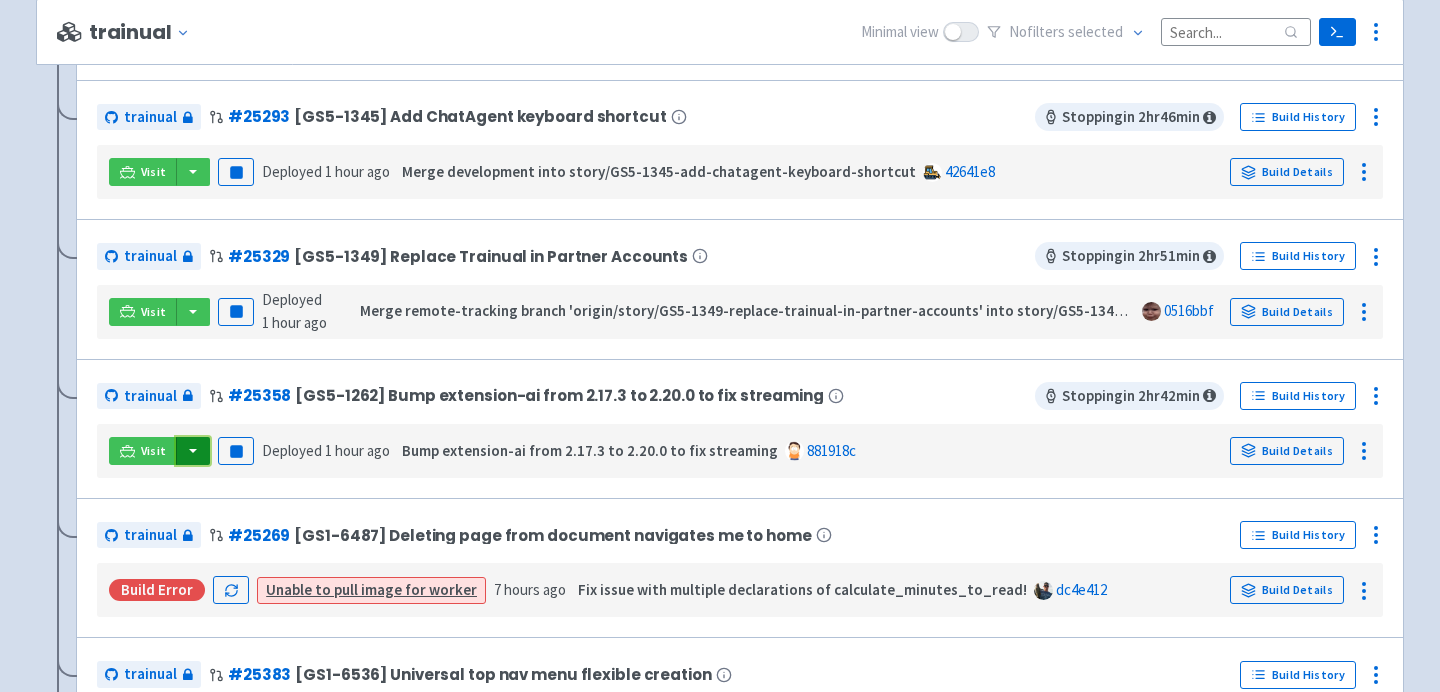 click at bounding box center (193, 451) 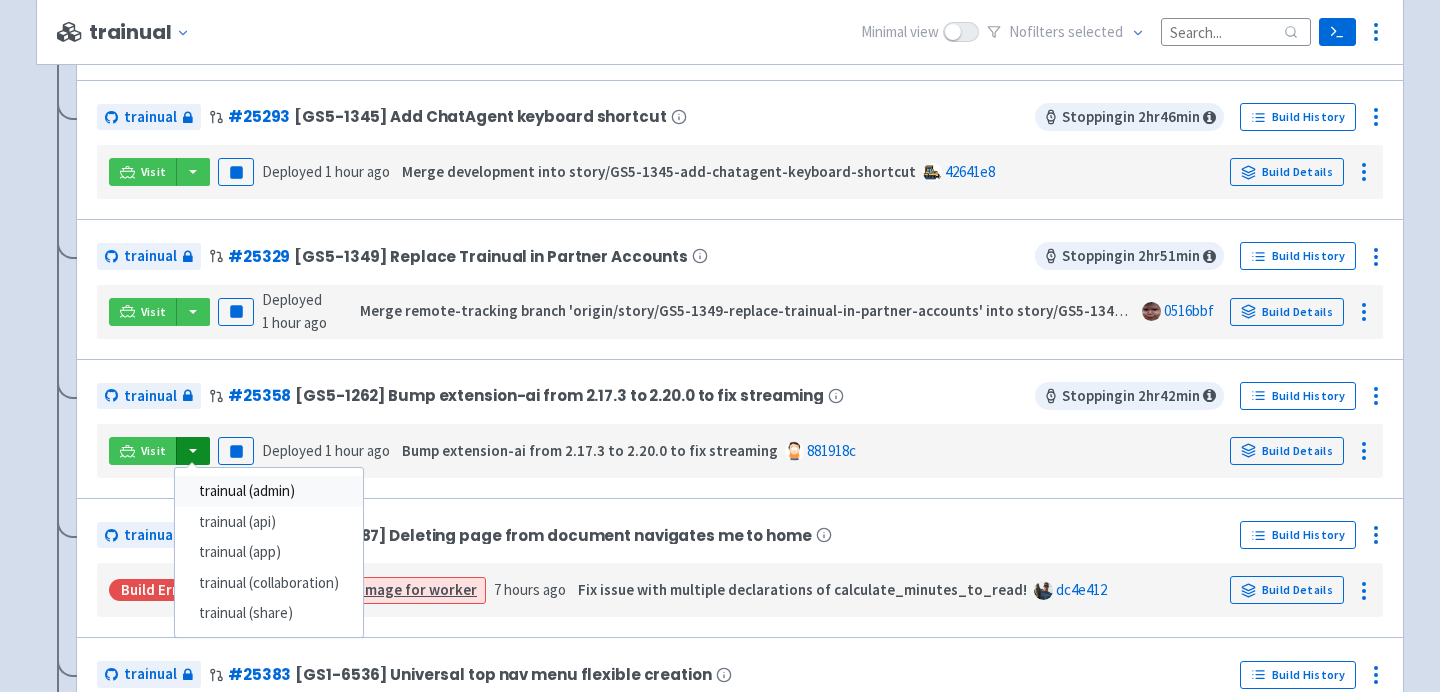 click on "trainual (admin)" at bounding box center [269, 491] 